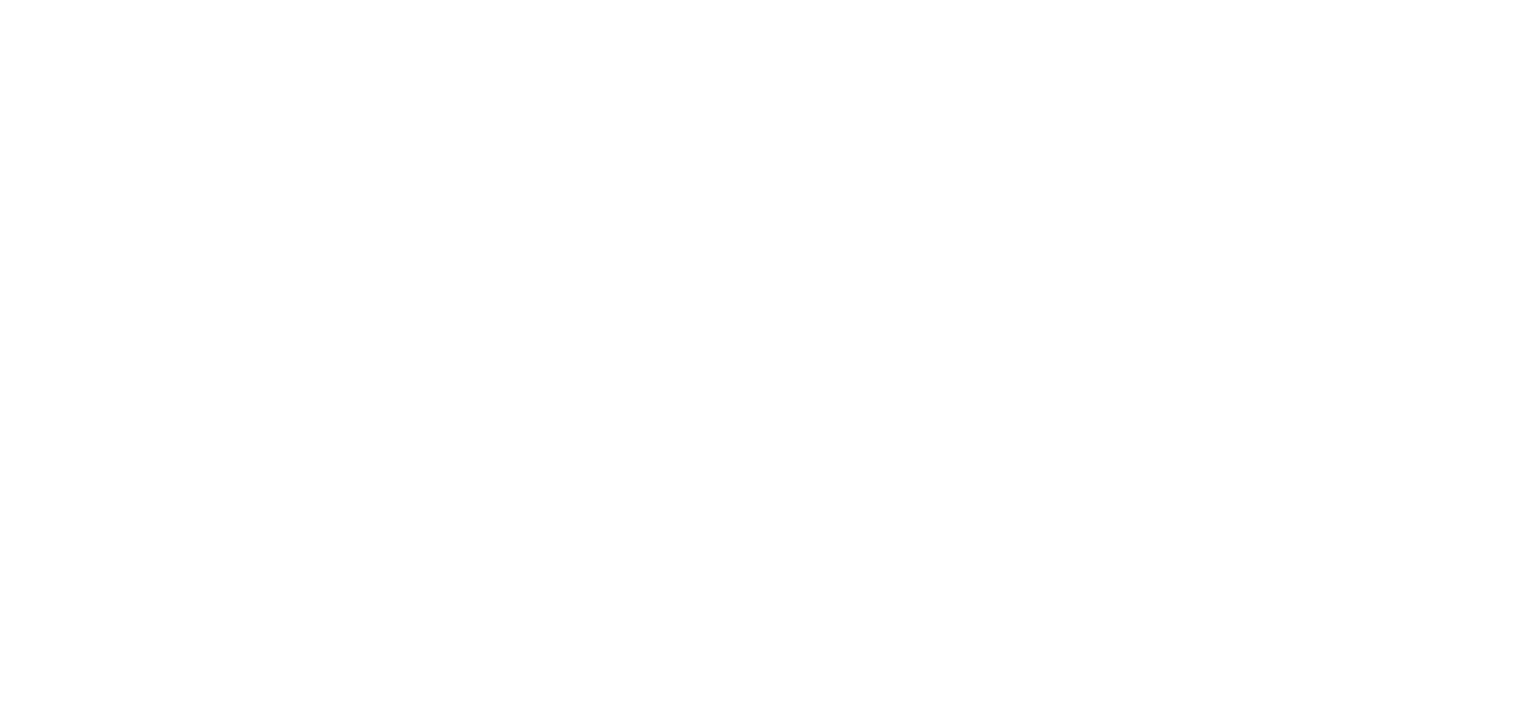 scroll, scrollTop: 0, scrollLeft: 0, axis: both 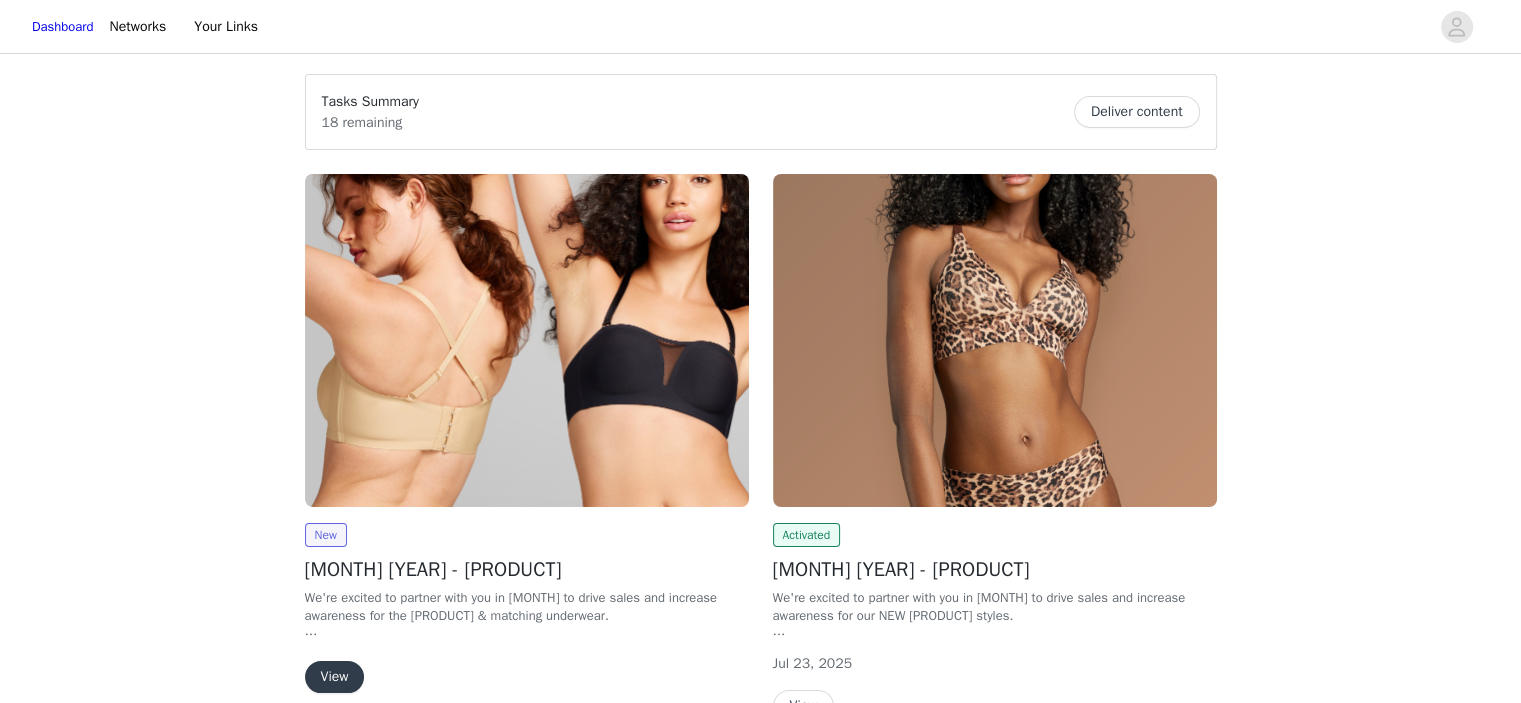 click on "View" at bounding box center (335, 677) 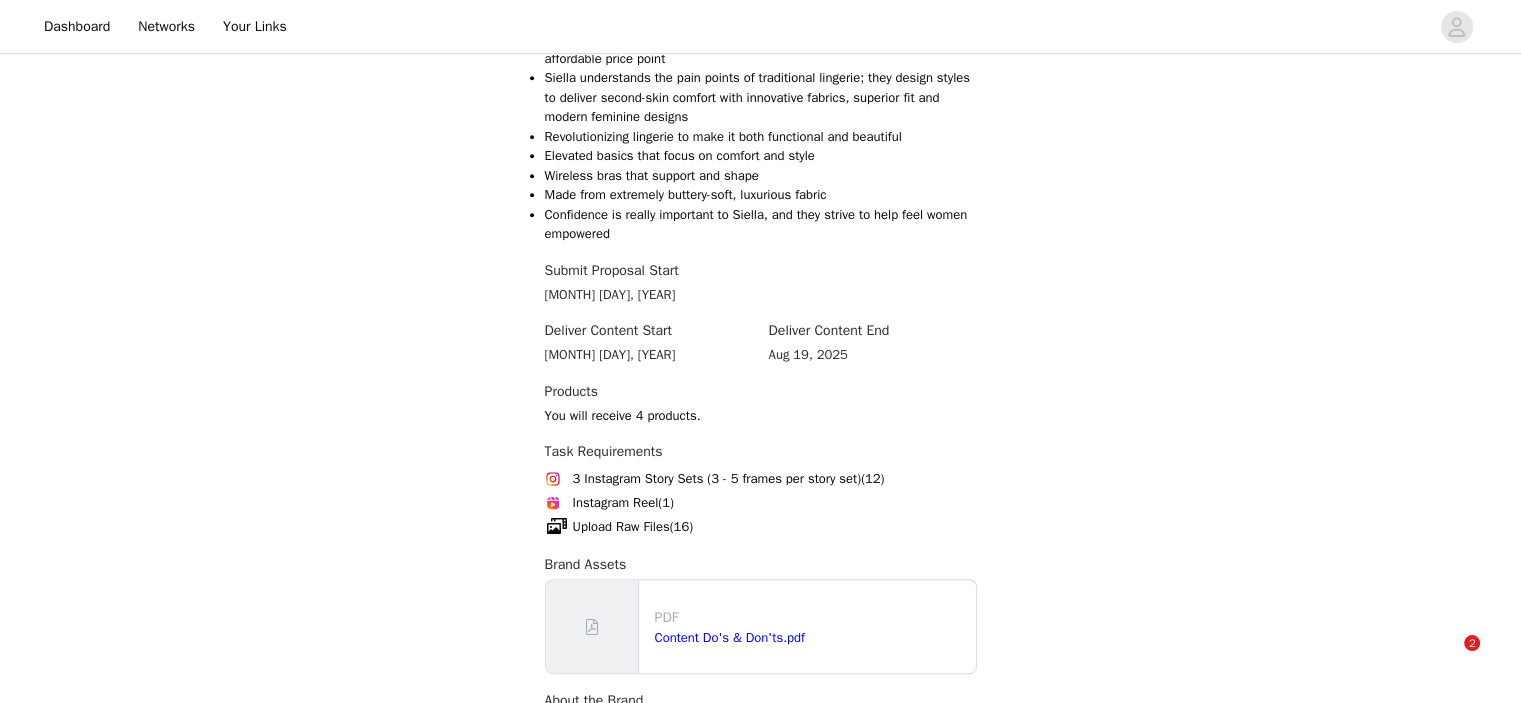 scroll, scrollTop: 1103, scrollLeft: 0, axis: vertical 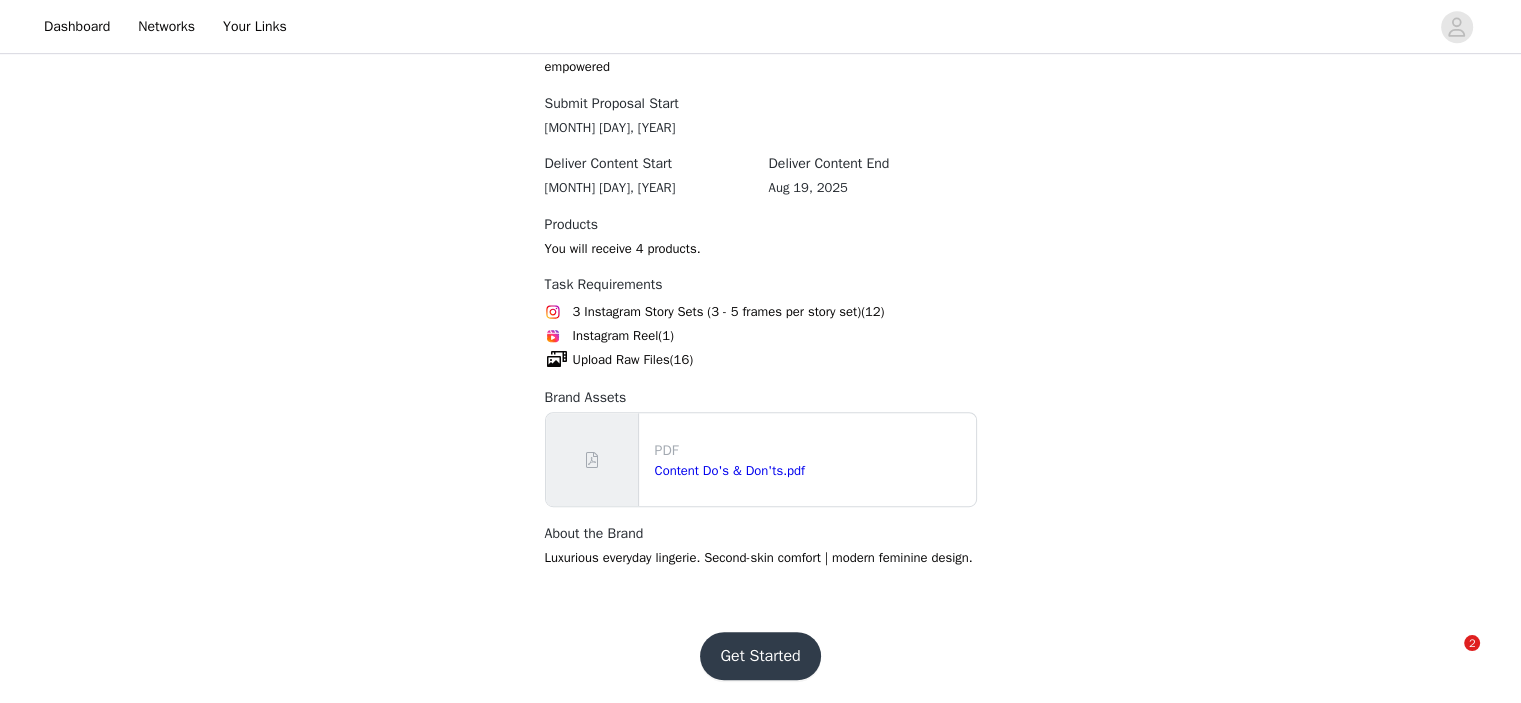 click on "Get Started" at bounding box center [760, 656] 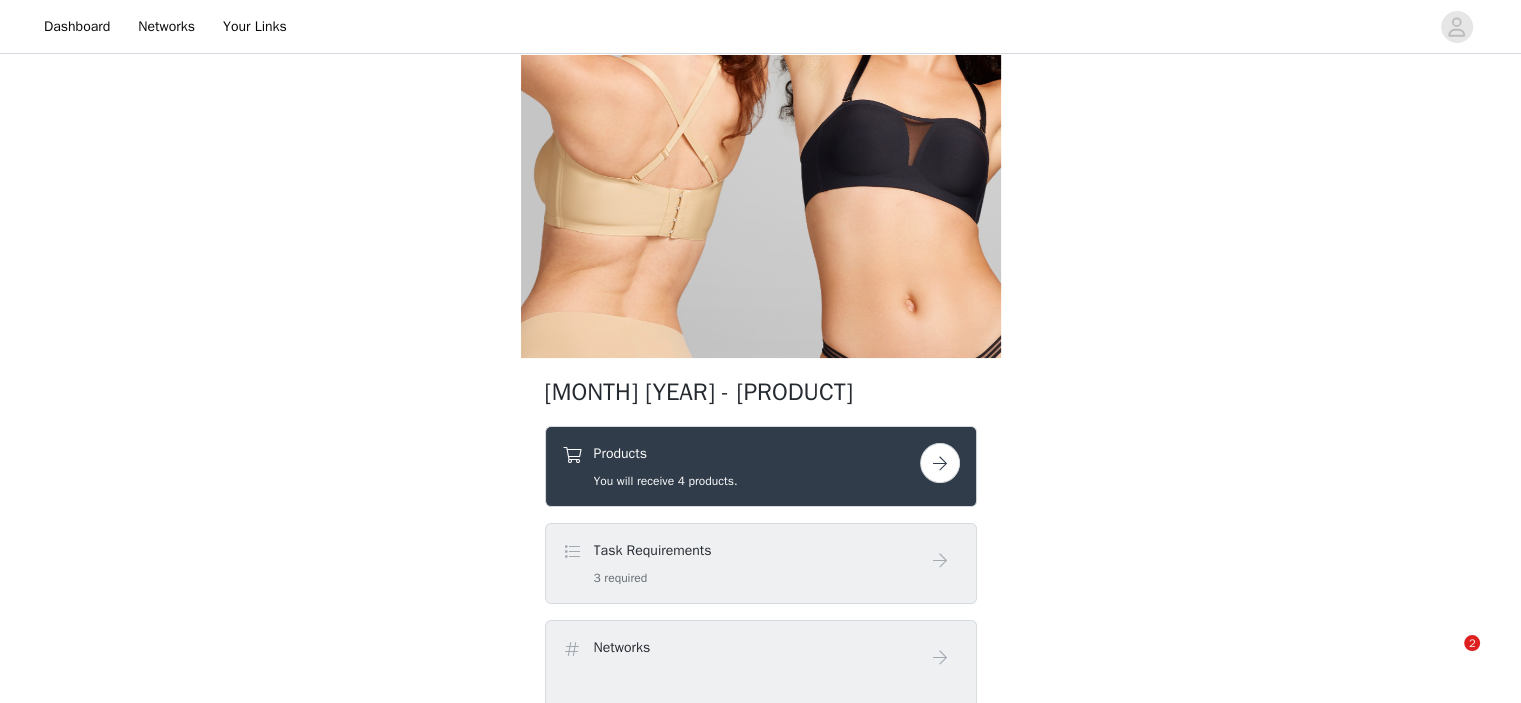 scroll, scrollTop: 233, scrollLeft: 0, axis: vertical 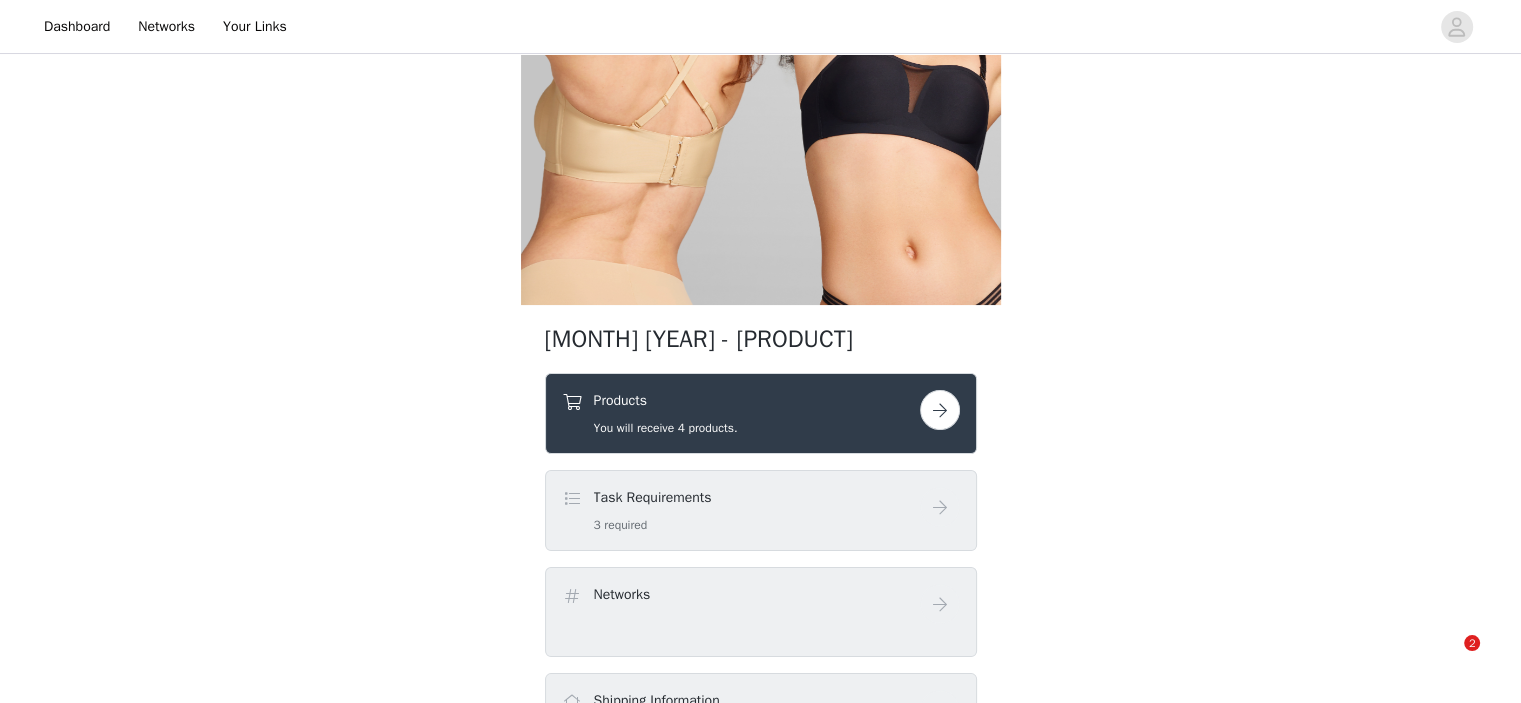 click at bounding box center (940, 410) 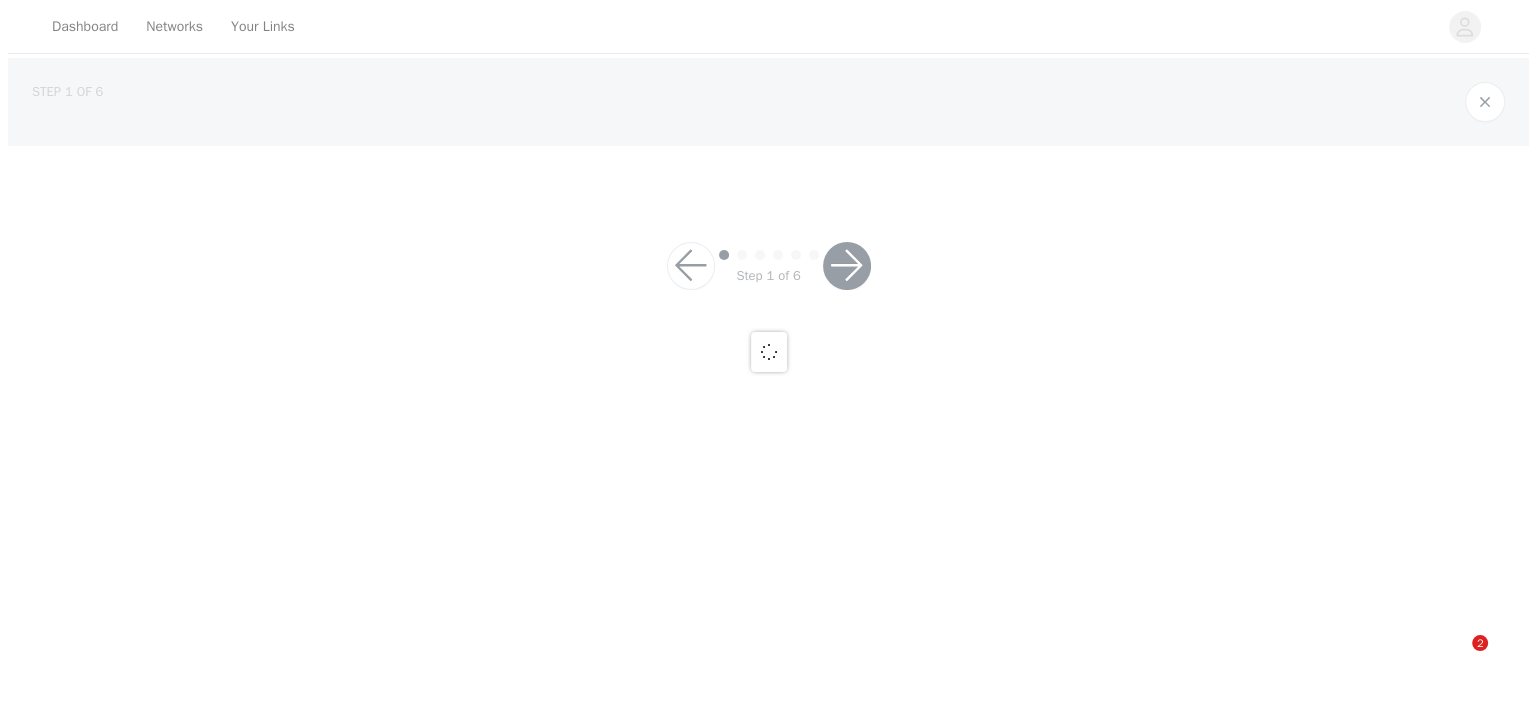 scroll, scrollTop: 0, scrollLeft: 0, axis: both 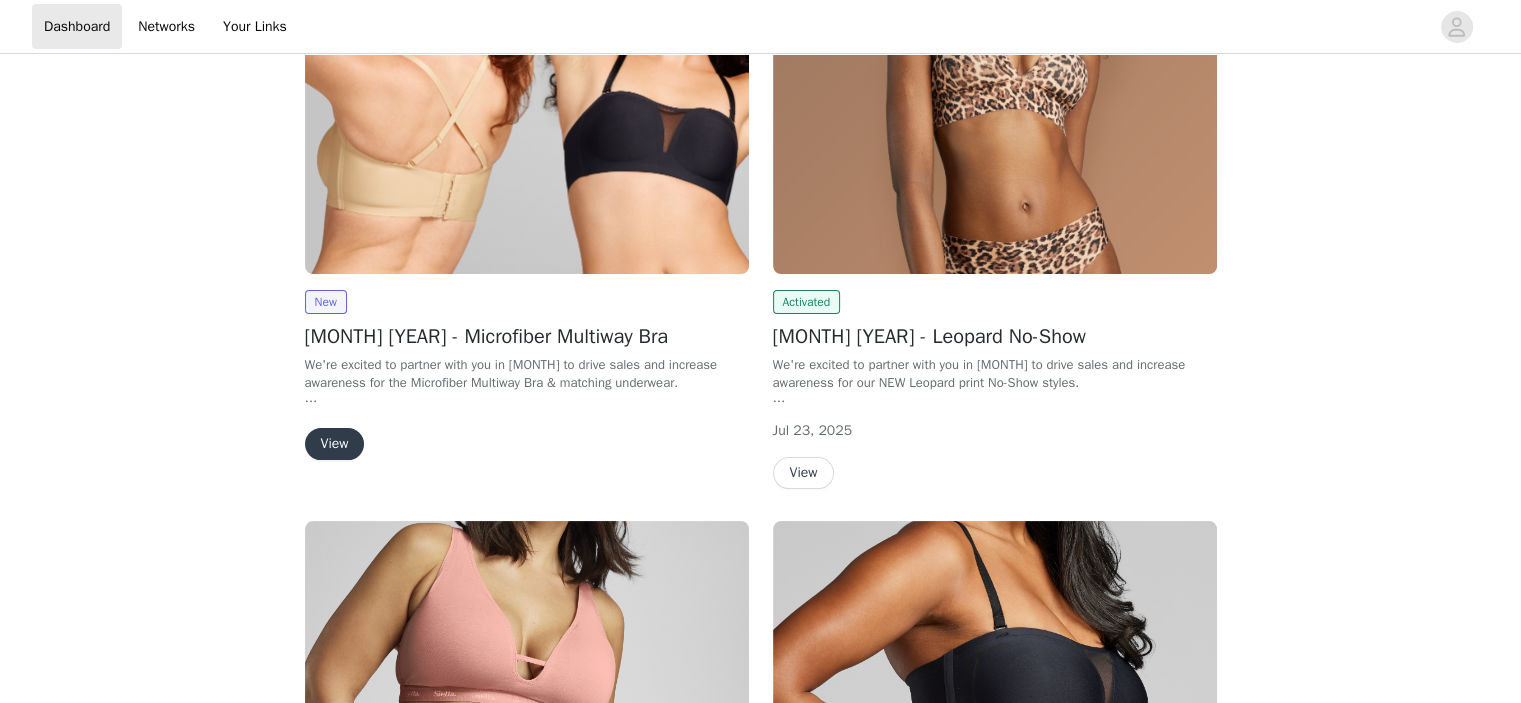 click on "View" at bounding box center (335, 444) 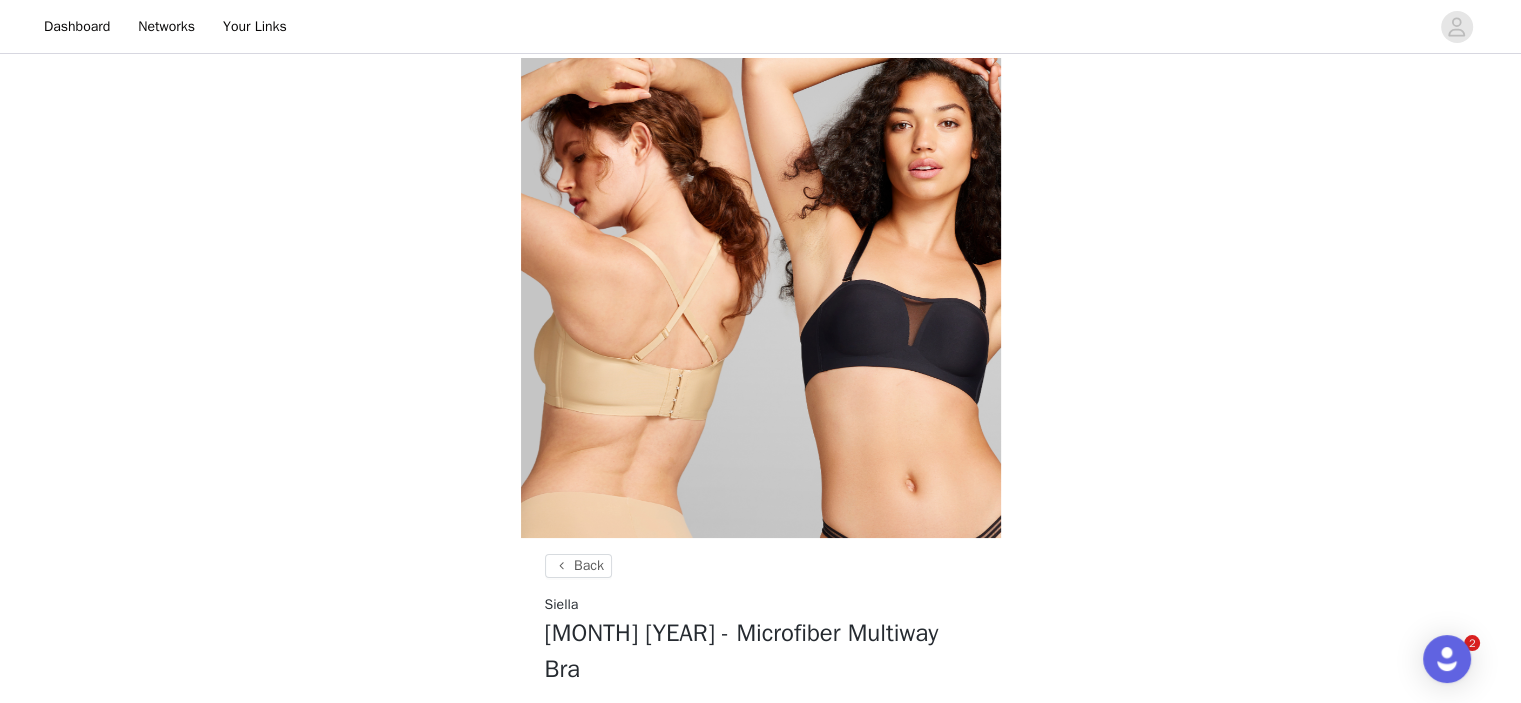 scroll, scrollTop: 54, scrollLeft: 0, axis: vertical 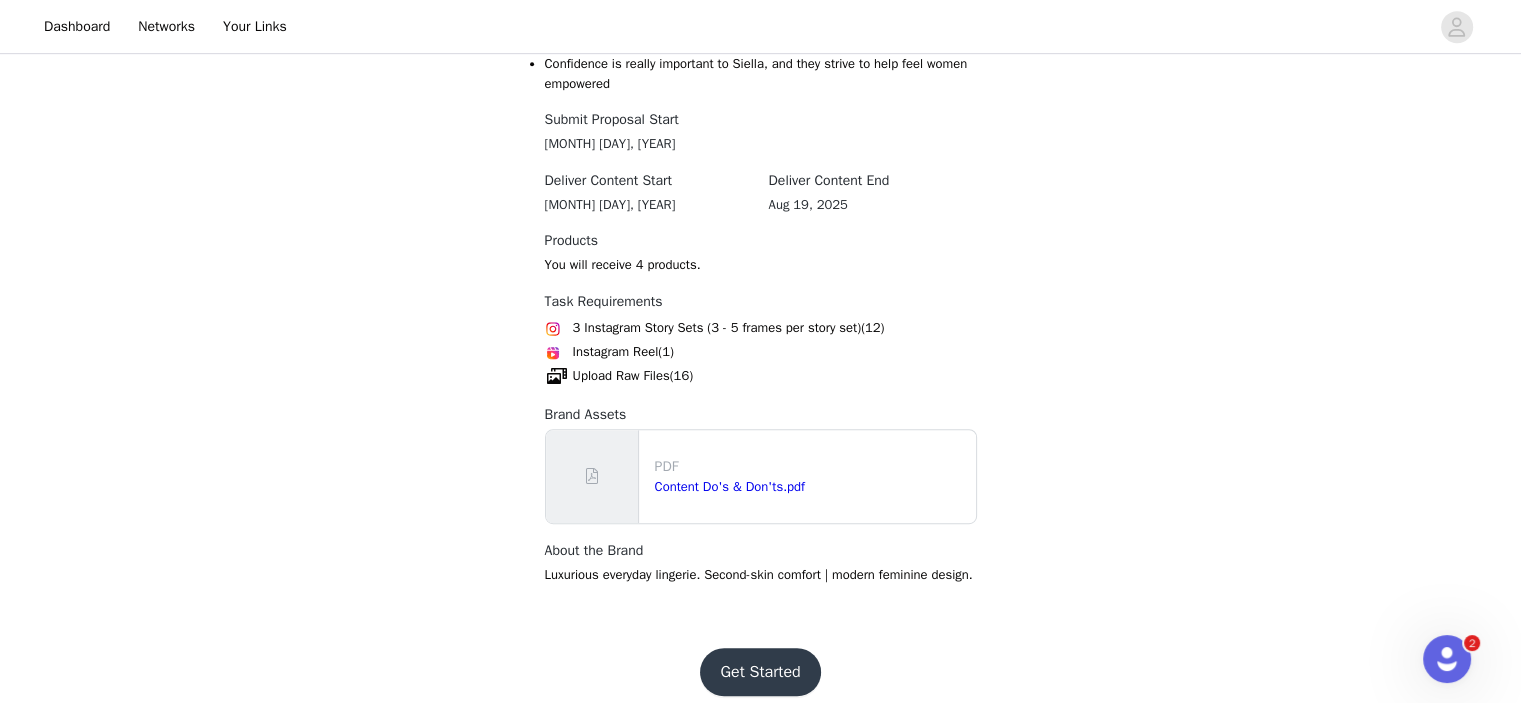 click on "Get Started" at bounding box center [760, 672] 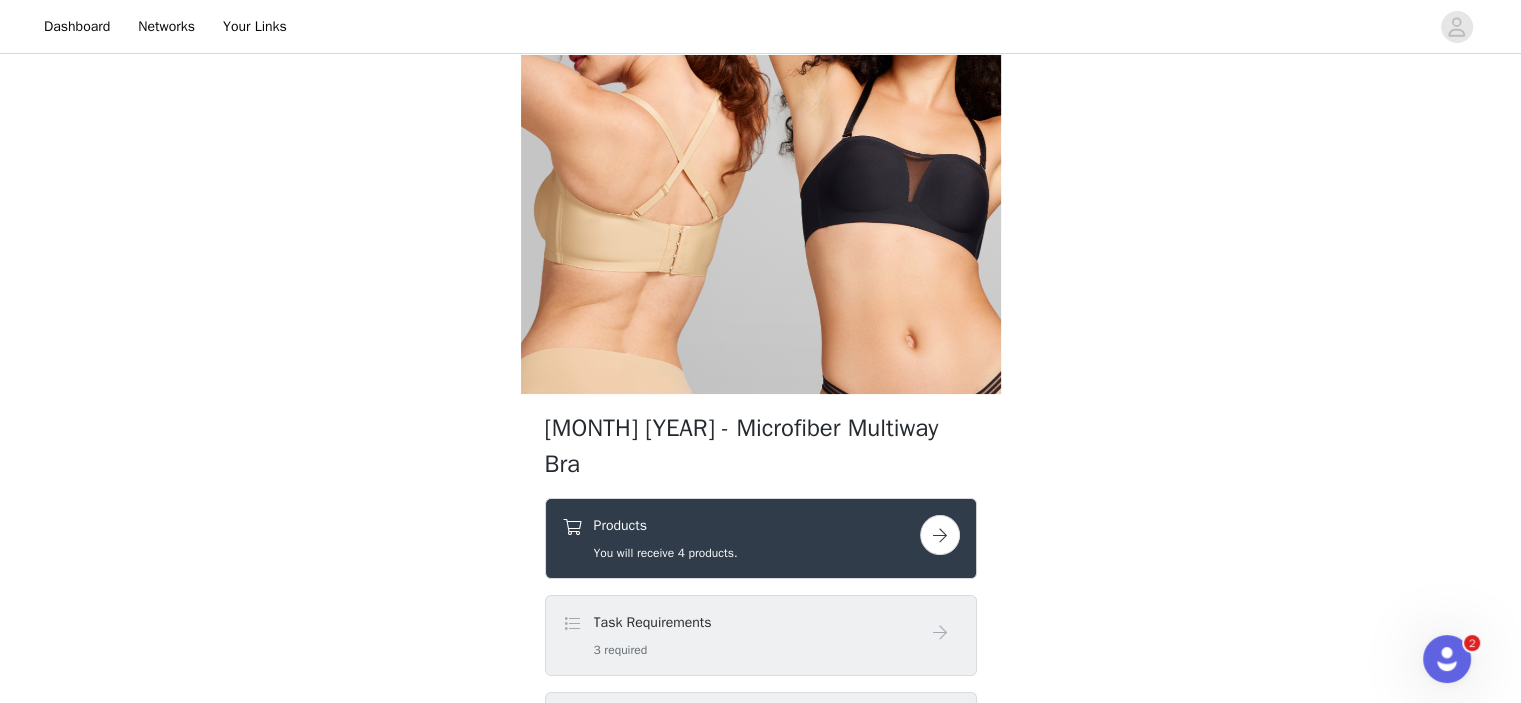 scroll, scrollTop: 466, scrollLeft: 0, axis: vertical 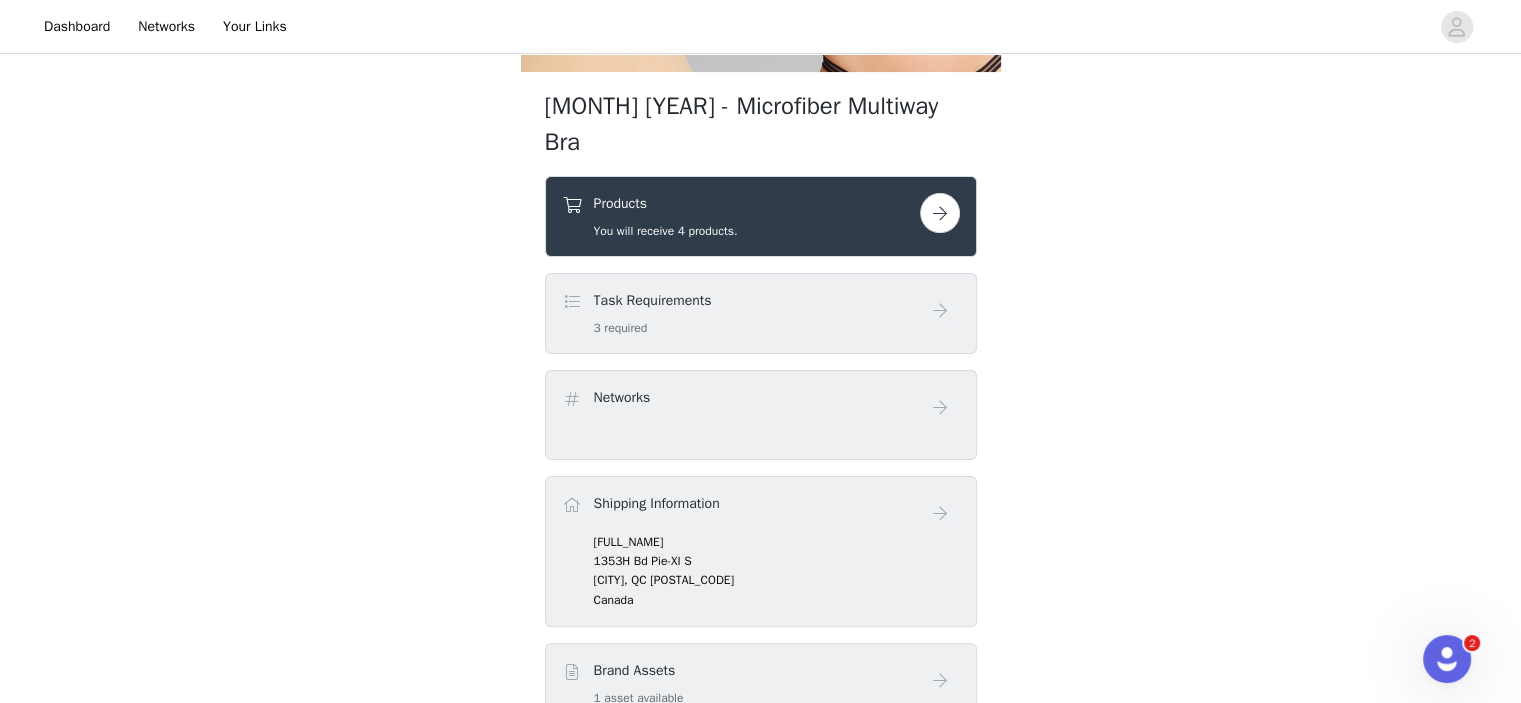 click at bounding box center [940, 213] 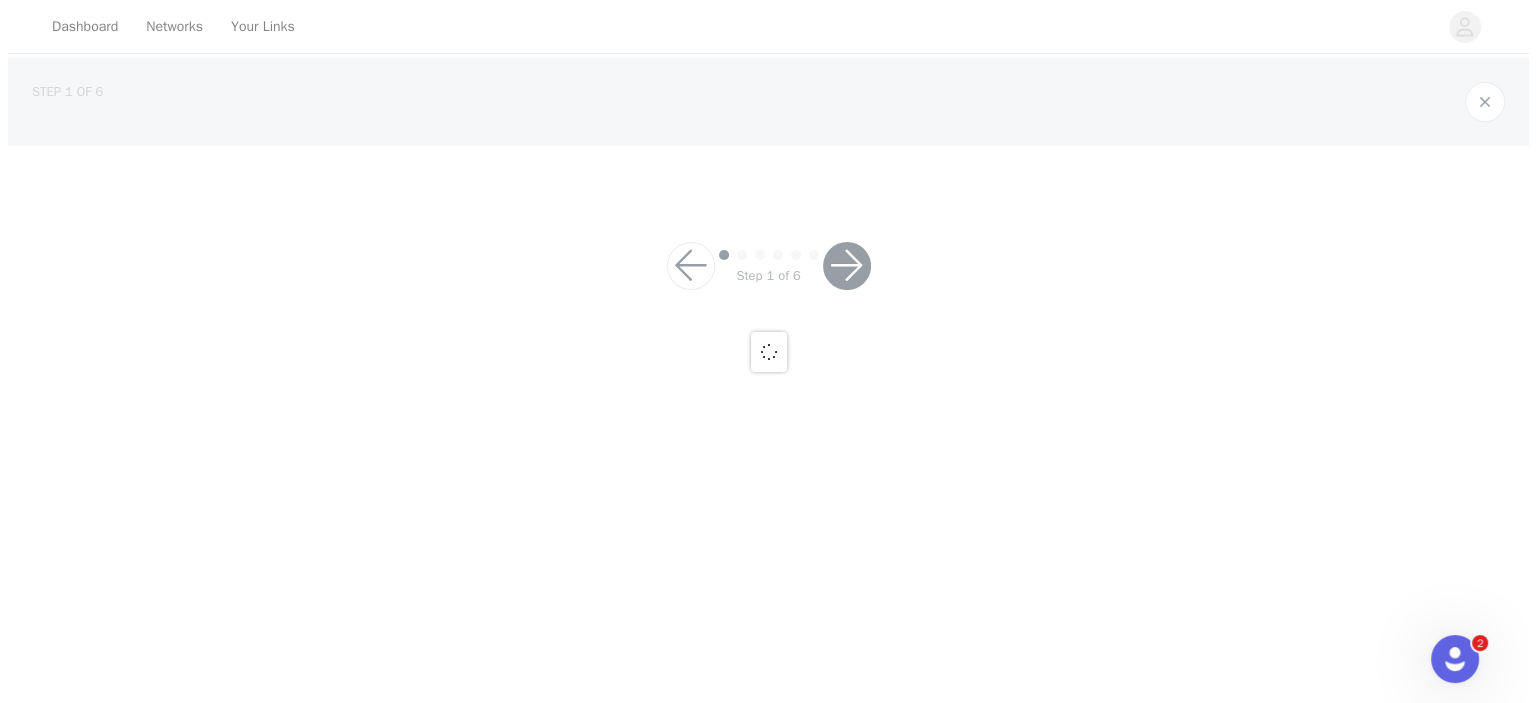 scroll, scrollTop: 0, scrollLeft: 0, axis: both 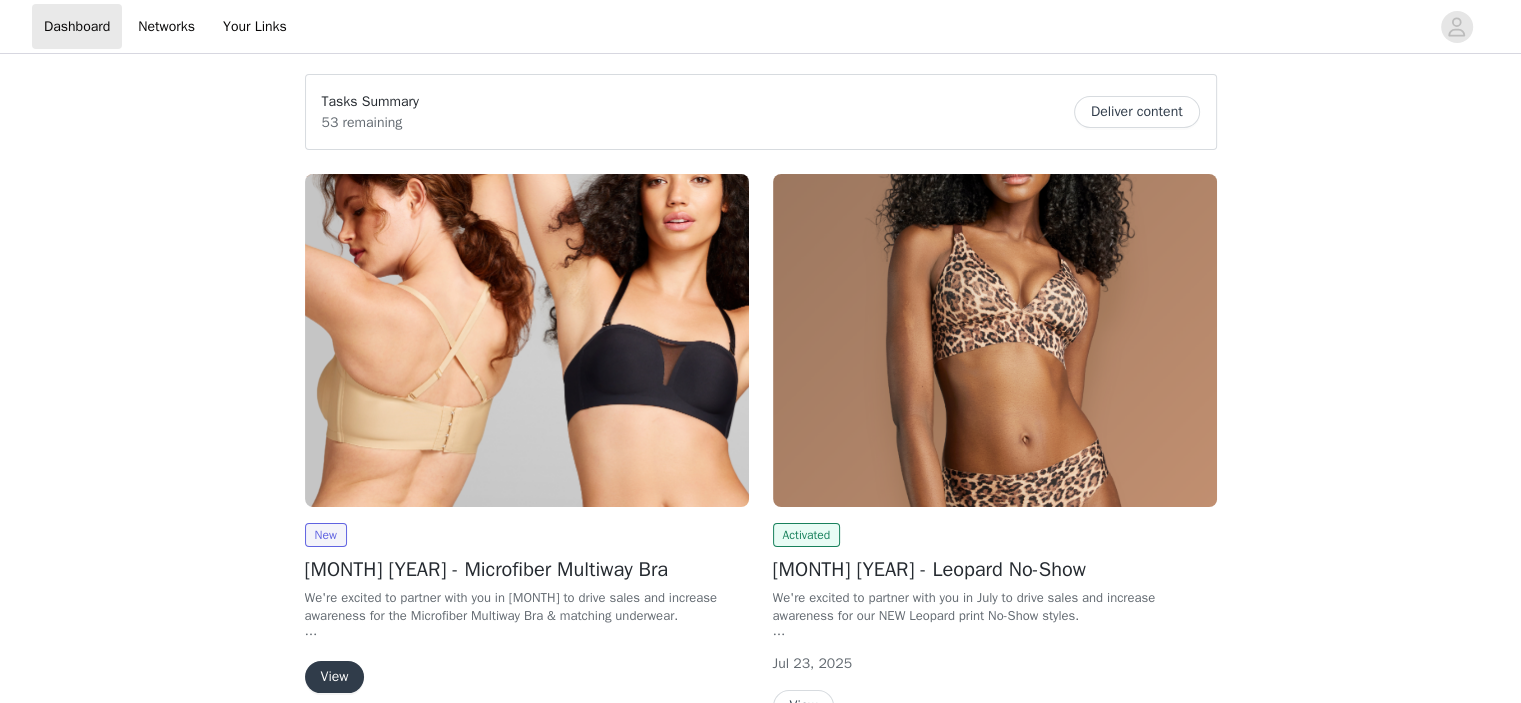 click on "View" at bounding box center [335, 677] 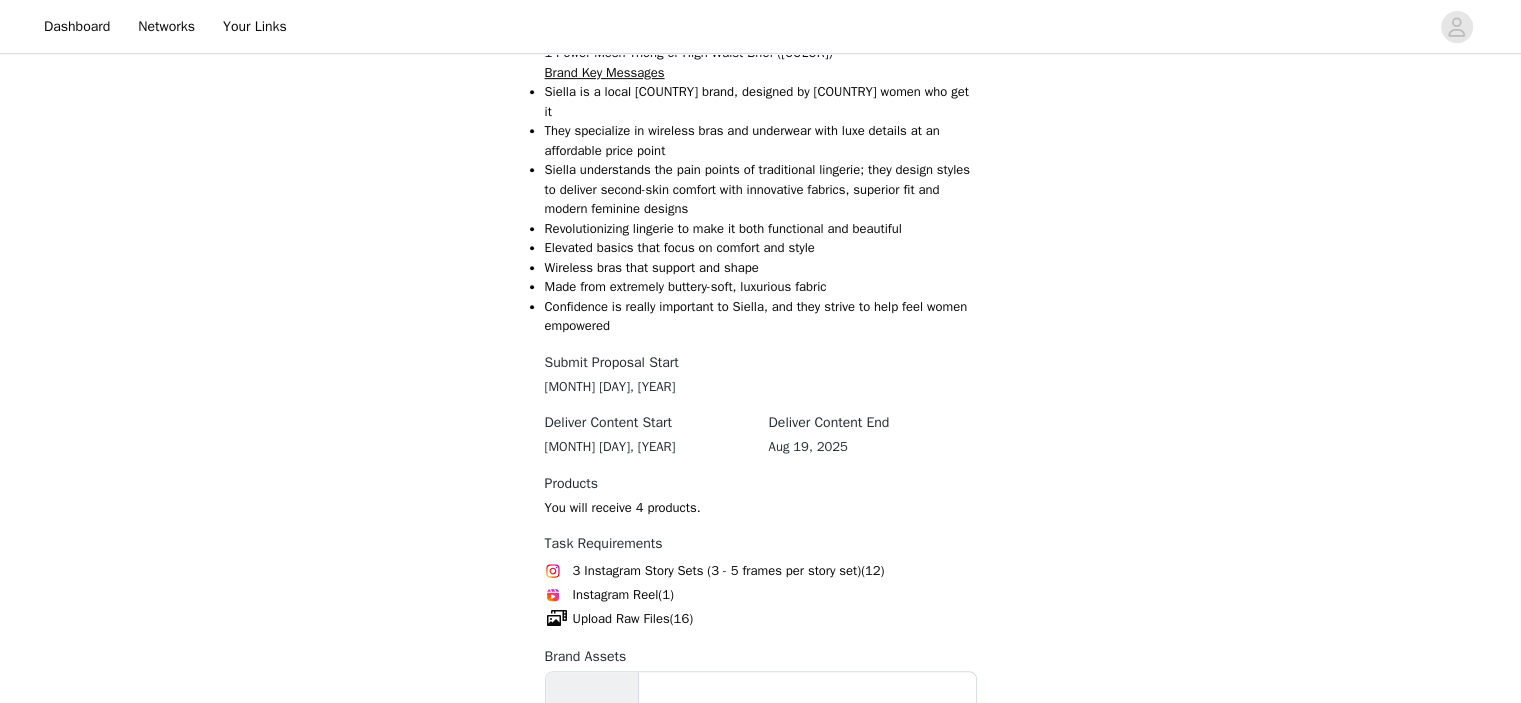 scroll, scrollTop: 1103, scrollLeft: 0, axis: vertical 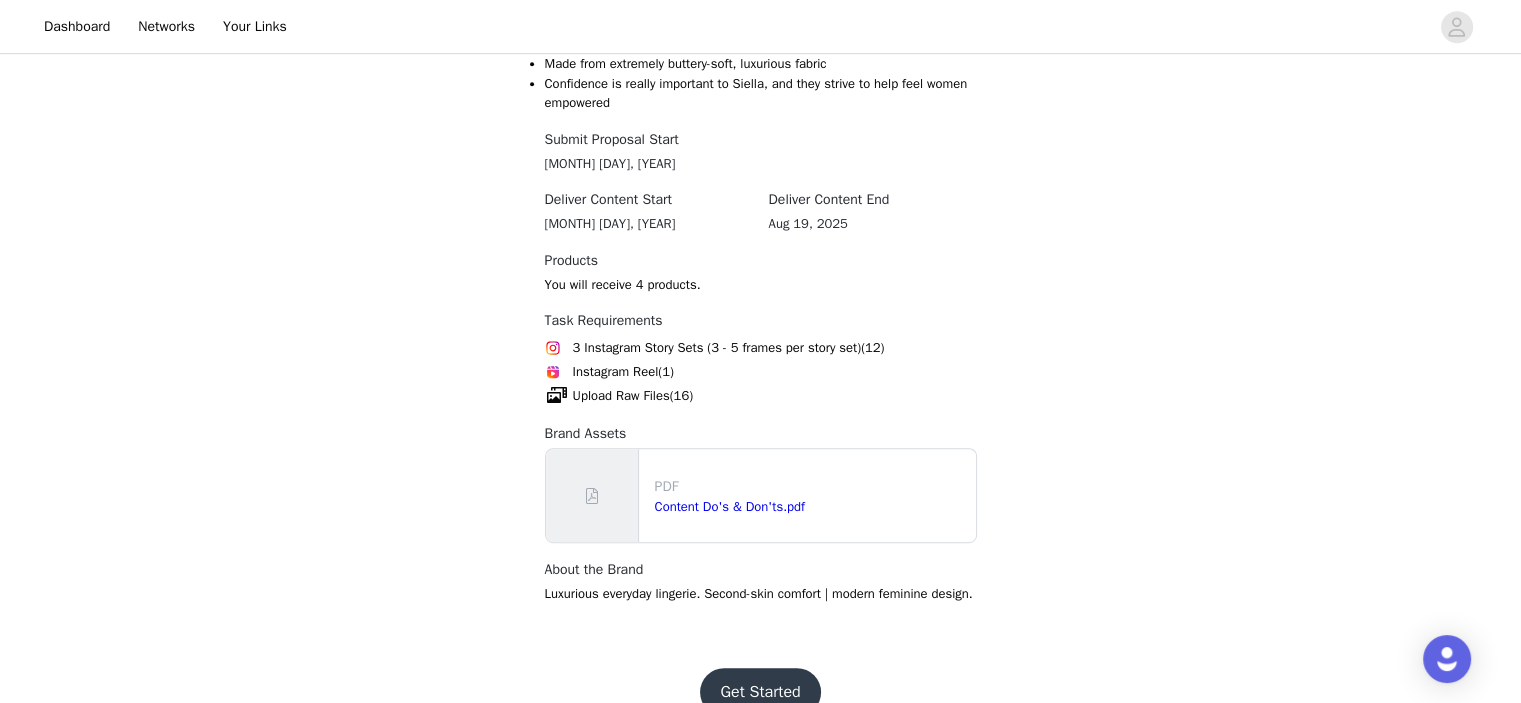 click on "Get Started" at bounding box center (760, 692) 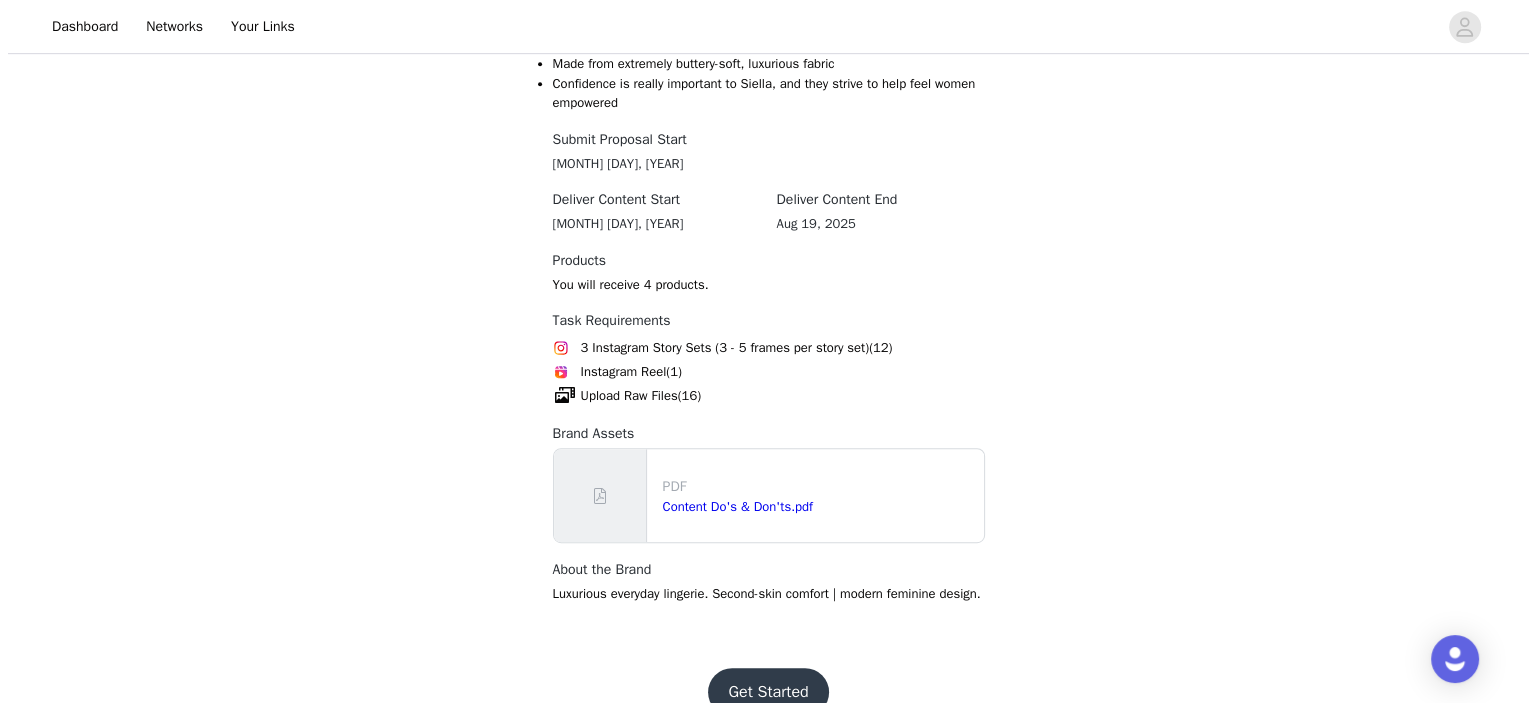 scroll, scrollTop: 0, scrollLeft: 0, axis: both 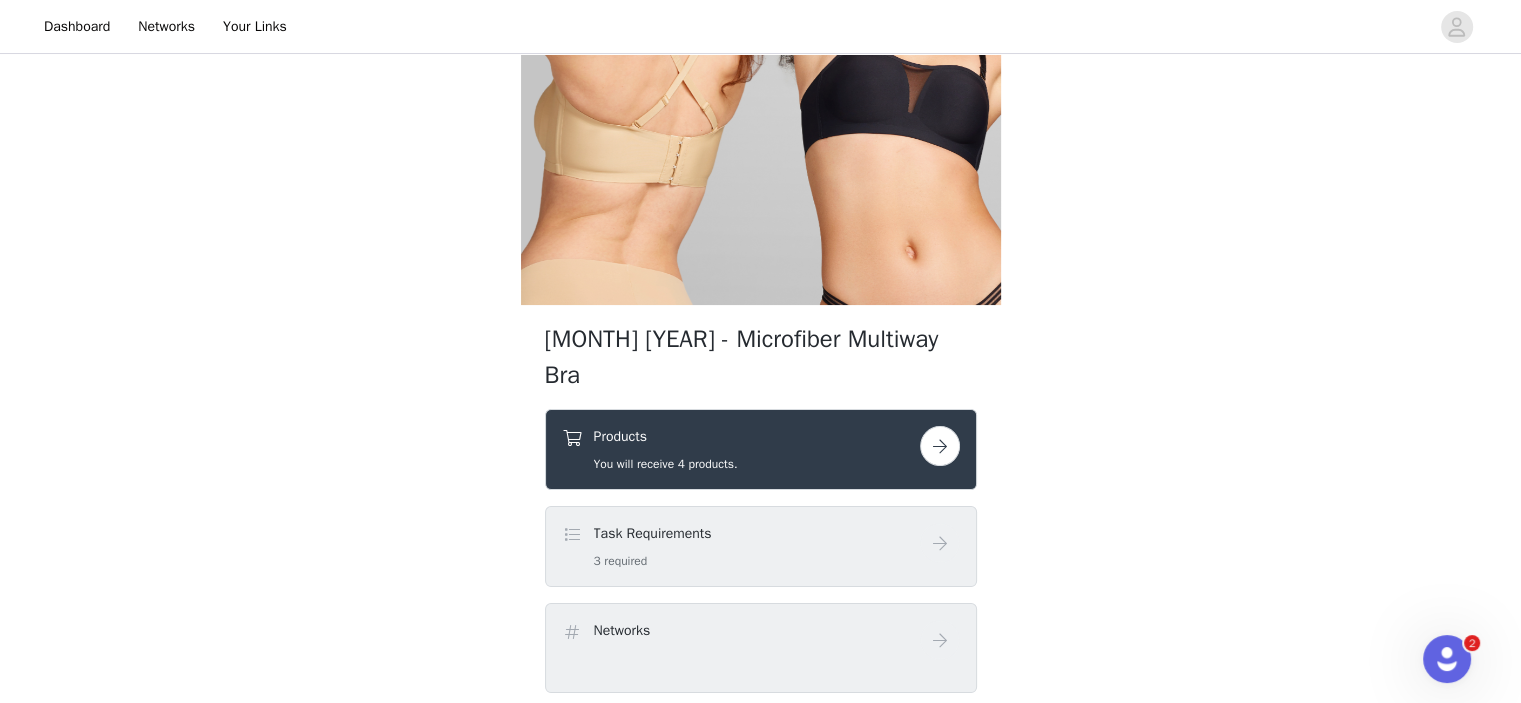 click at bounding box center [940, 446] 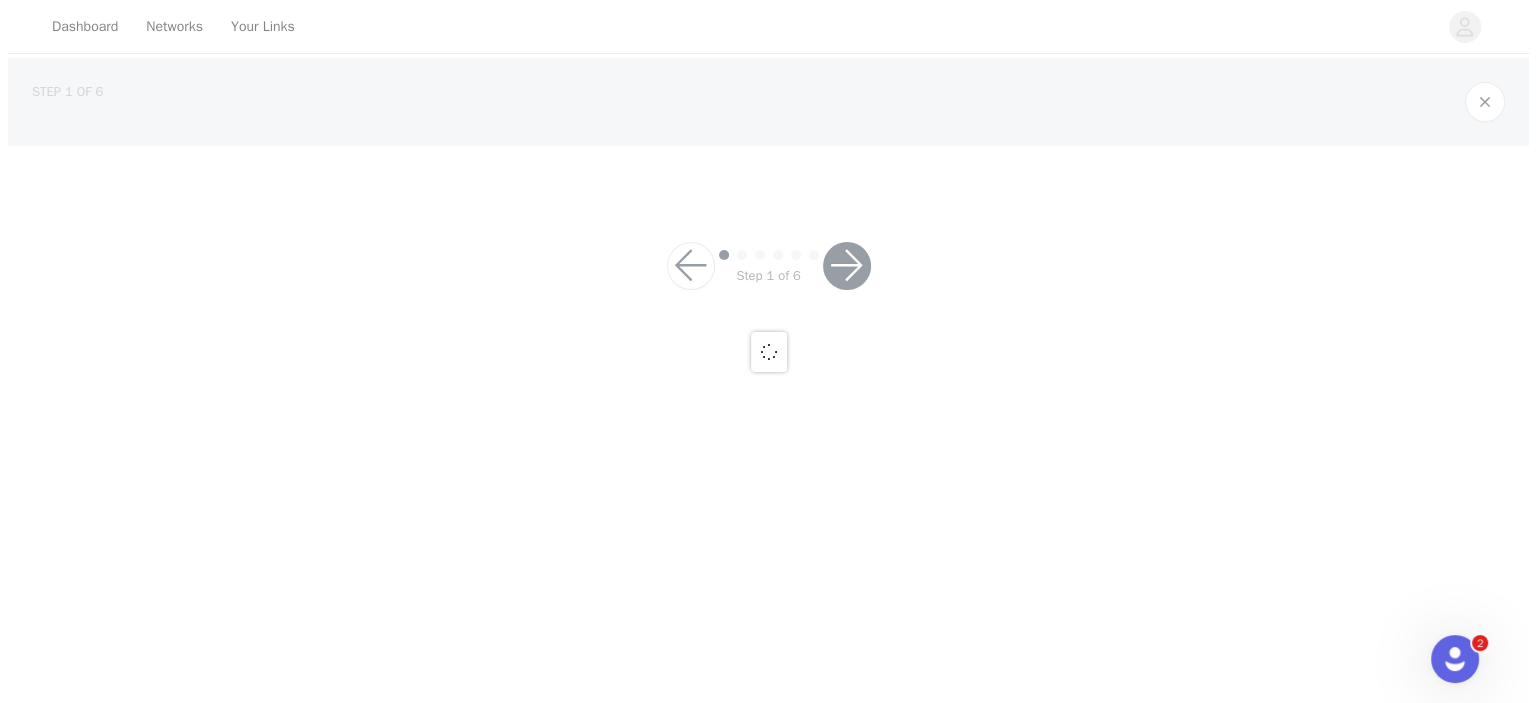 scroll, scrollTop: 0, scrollLeft: 0, axis: both 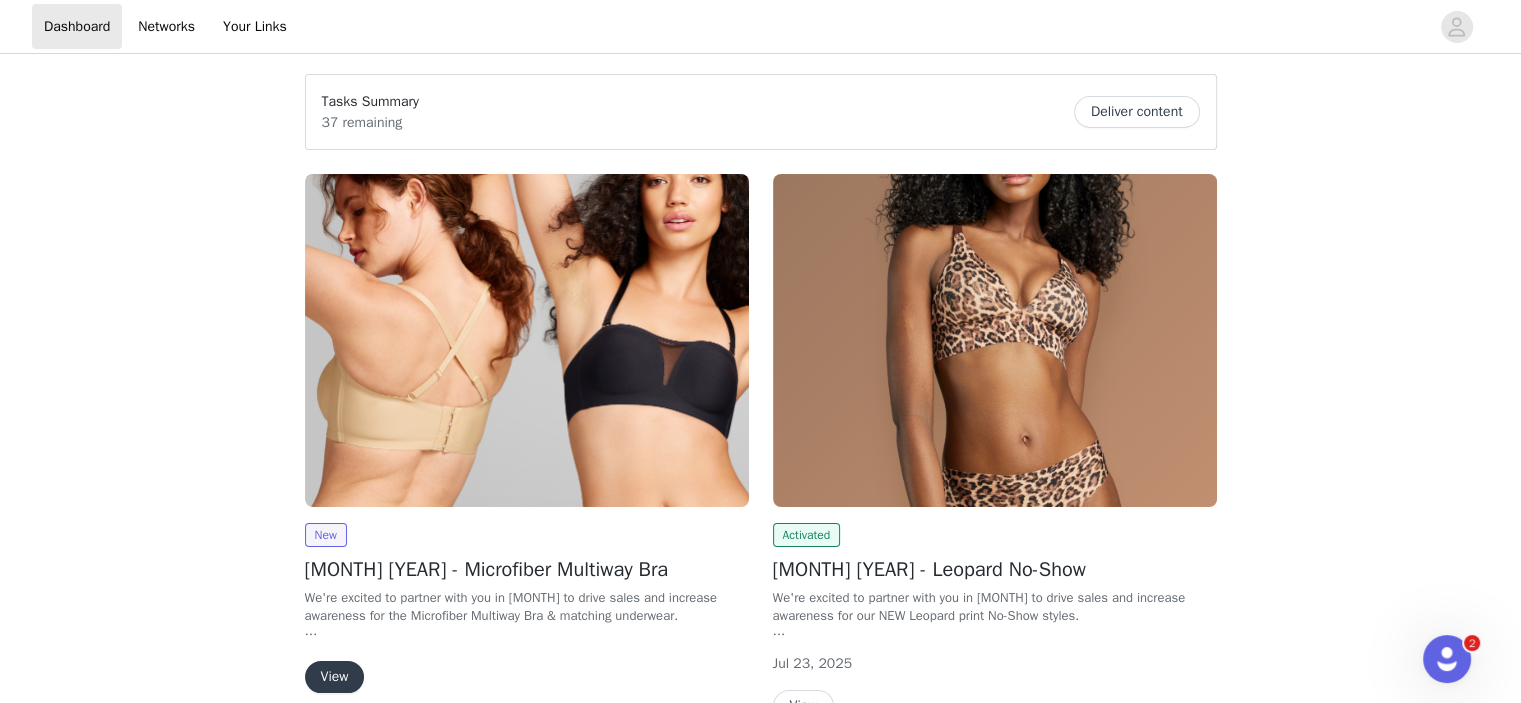 click on "View" at bounding box center [335, 677] 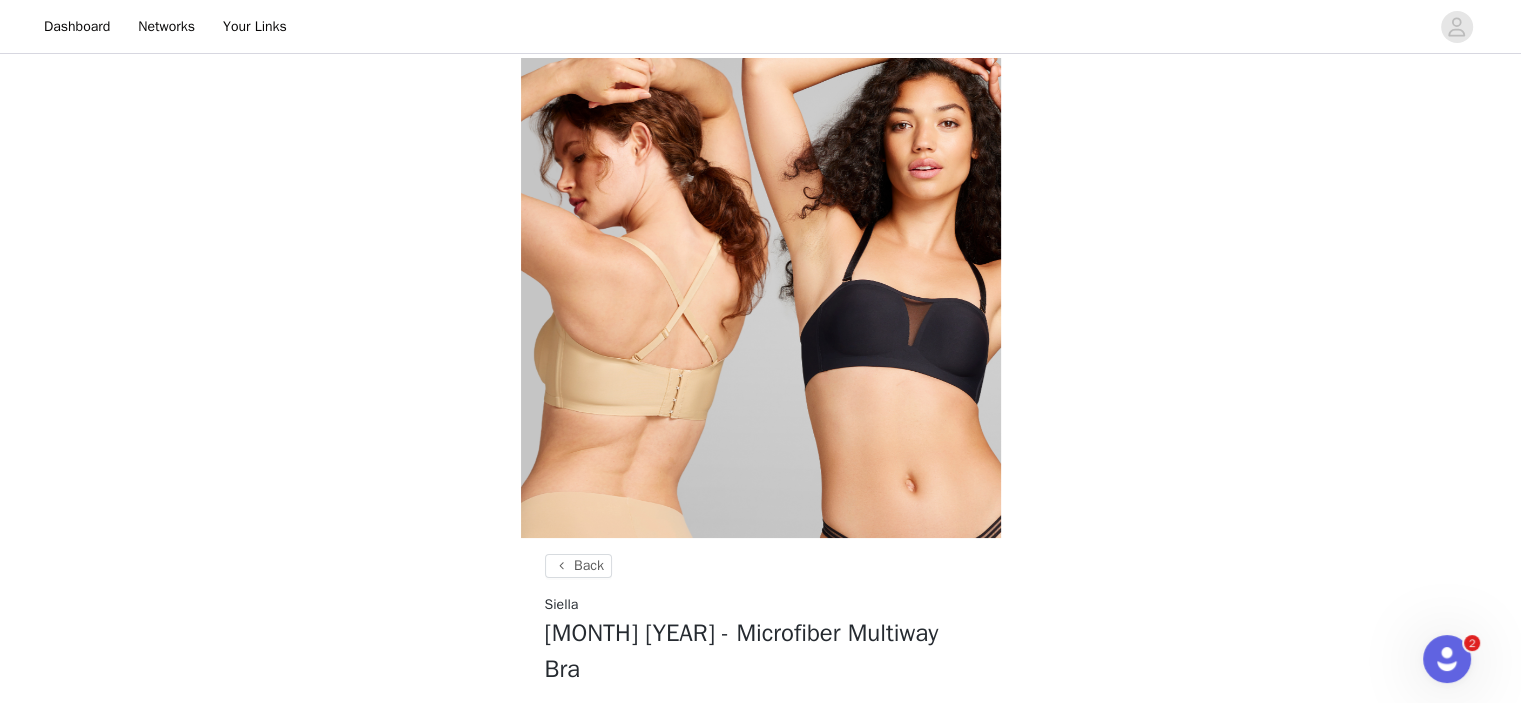 scroll, scrollTop: 1103, scrollLeft: 0, axis: vertical 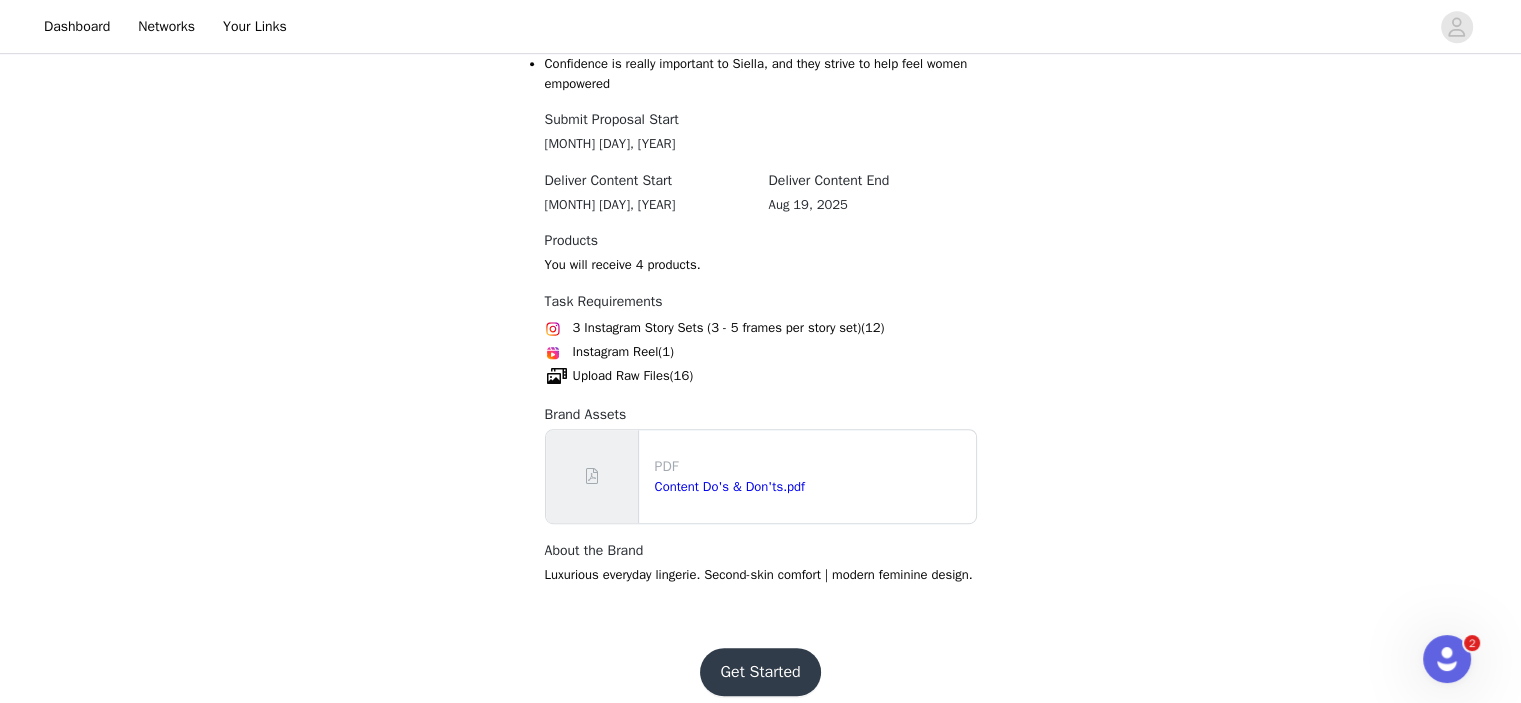 click on "Get Started" at bounding box center (760, 672) 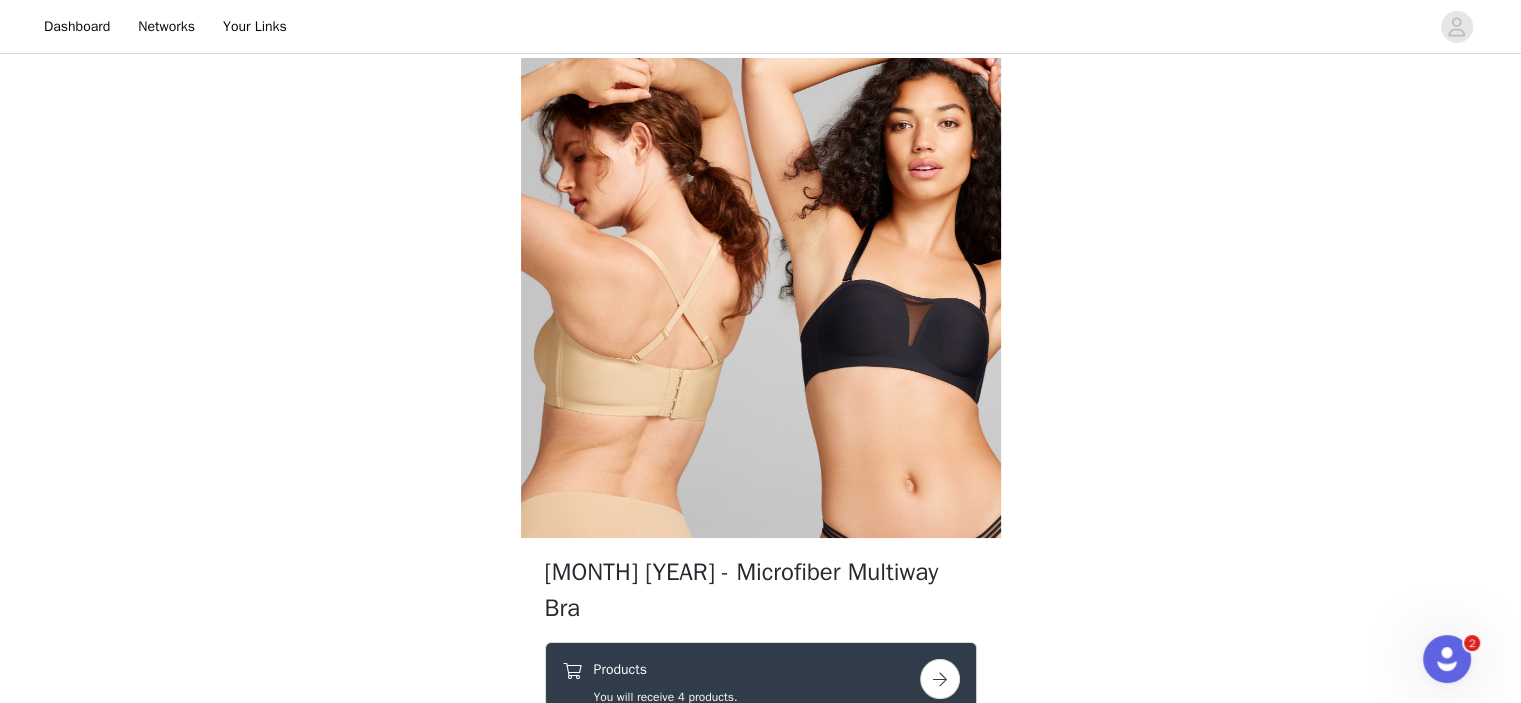 scroll, scrollTop: 233, scrollLeft: 0, axis: vertical 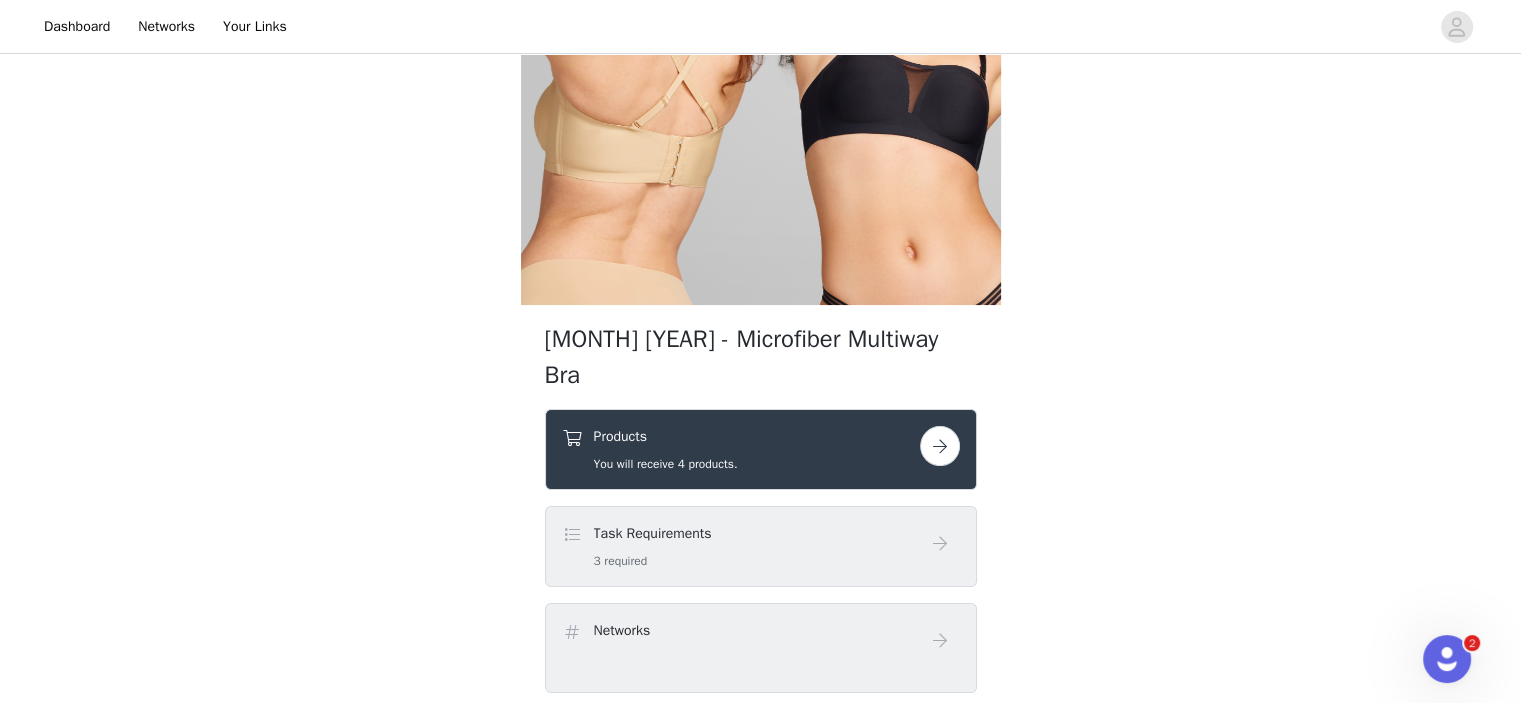 click at bounding box center [940, 446] 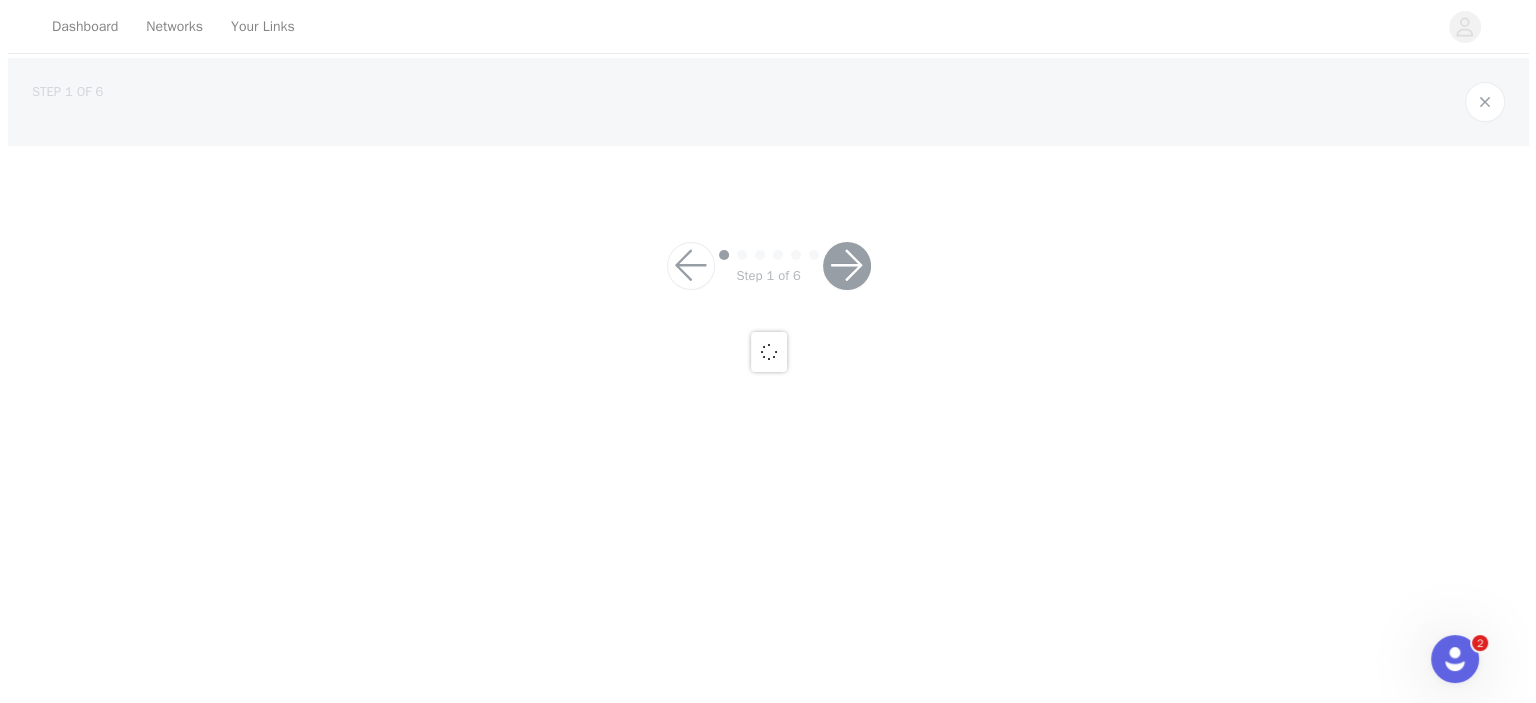 scroll, scrollTop: 0, scrollLeft: 0, axis: both 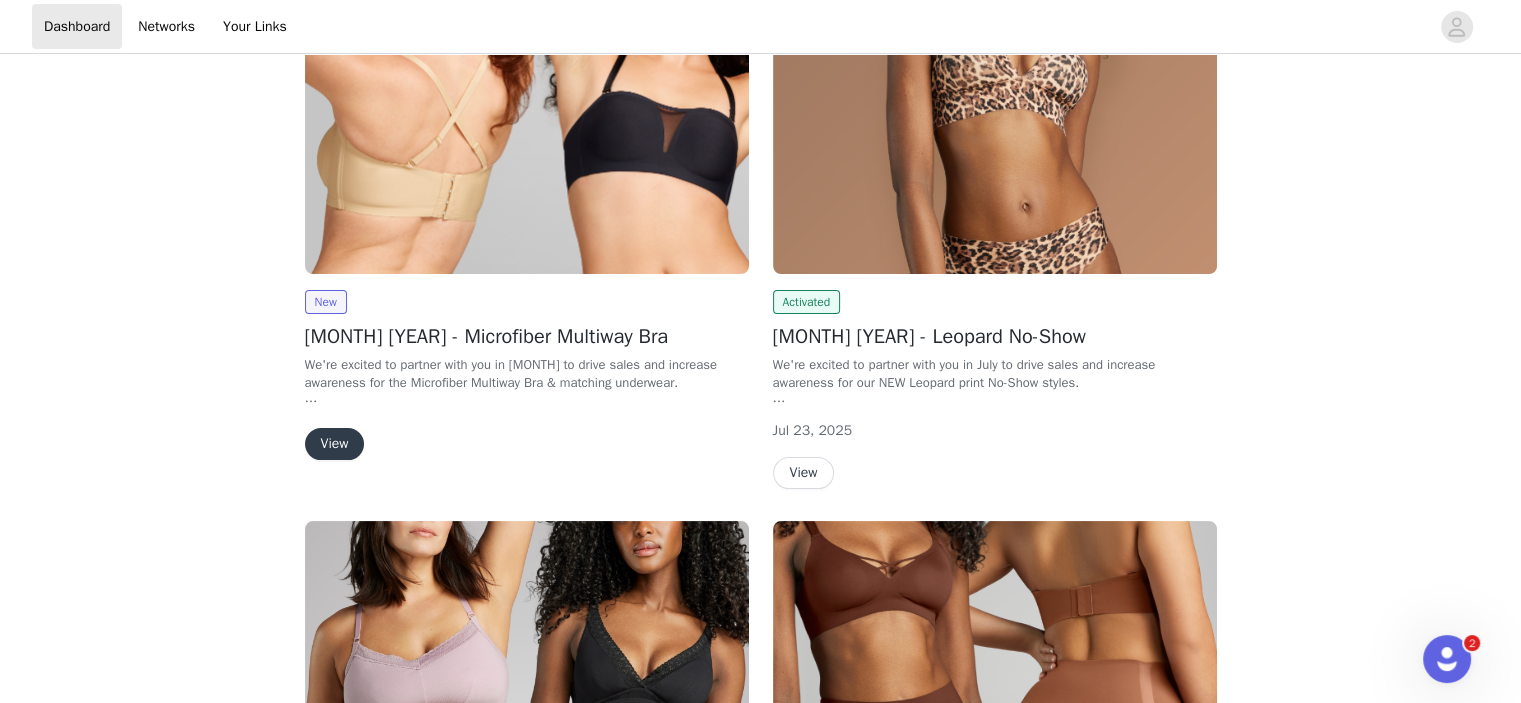 click on "View" at bounding box center [335, 444] 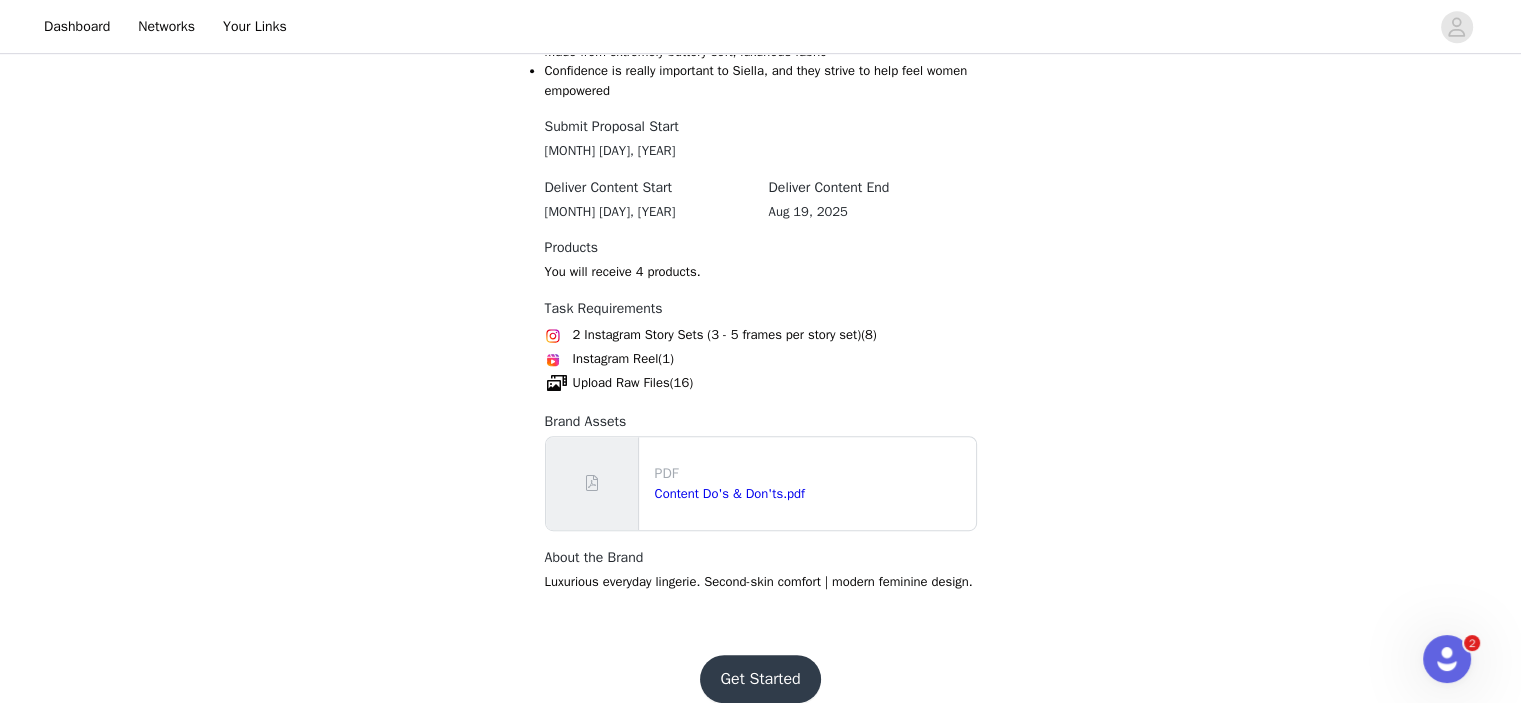scroll, scrollTop: 1103, scrollLeft: 0, axis: vertical 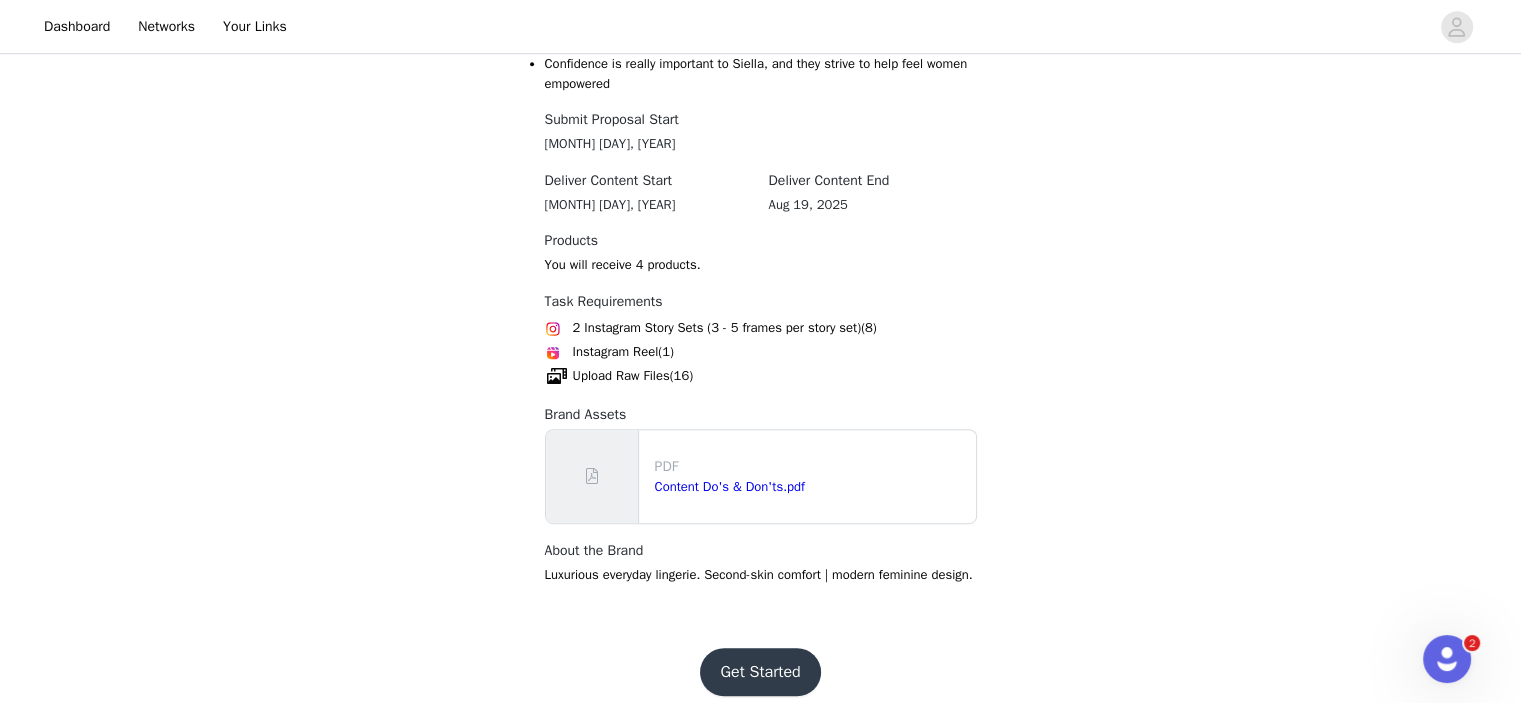 click on "Get Started" at bounding box center [760, 672] 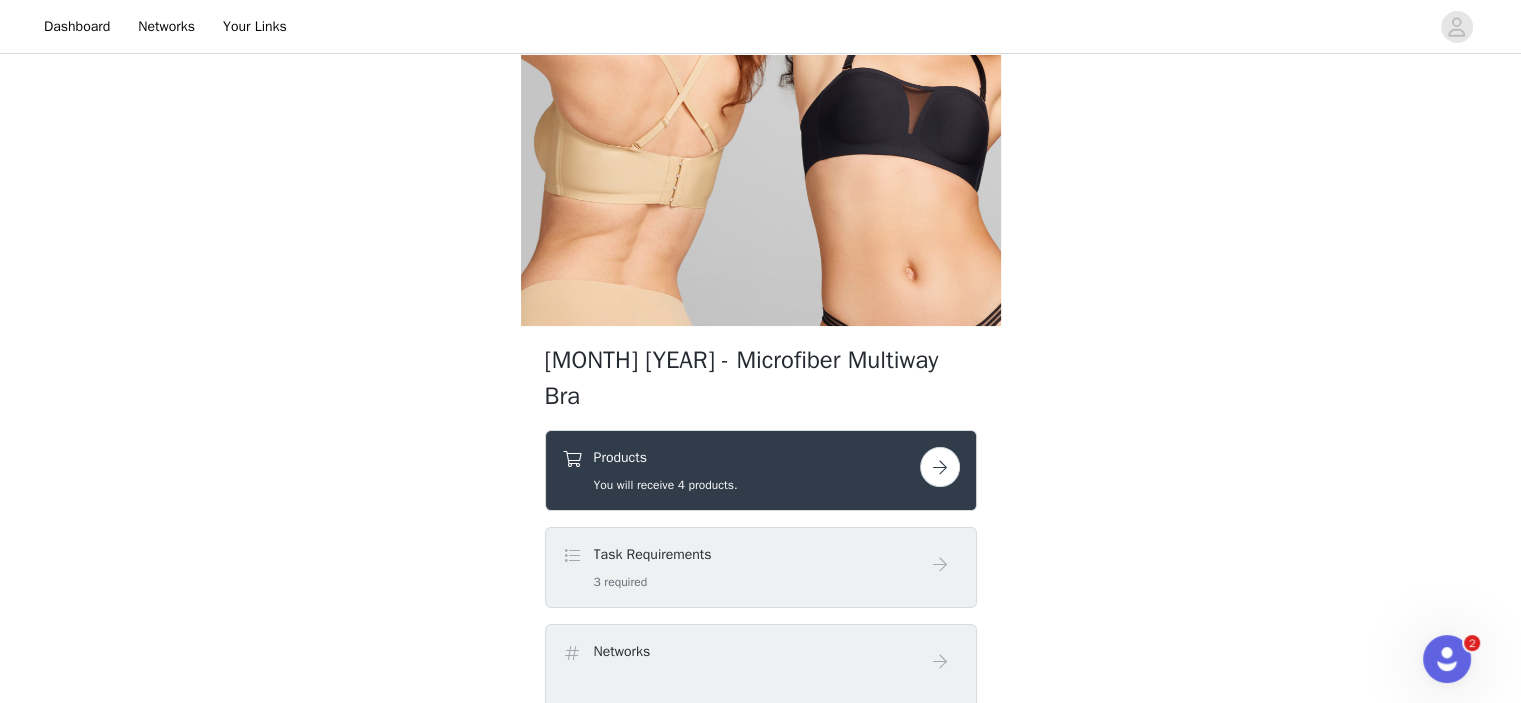 scroll, scrollTop: 233, scrollLeft: 0, axis: vertical 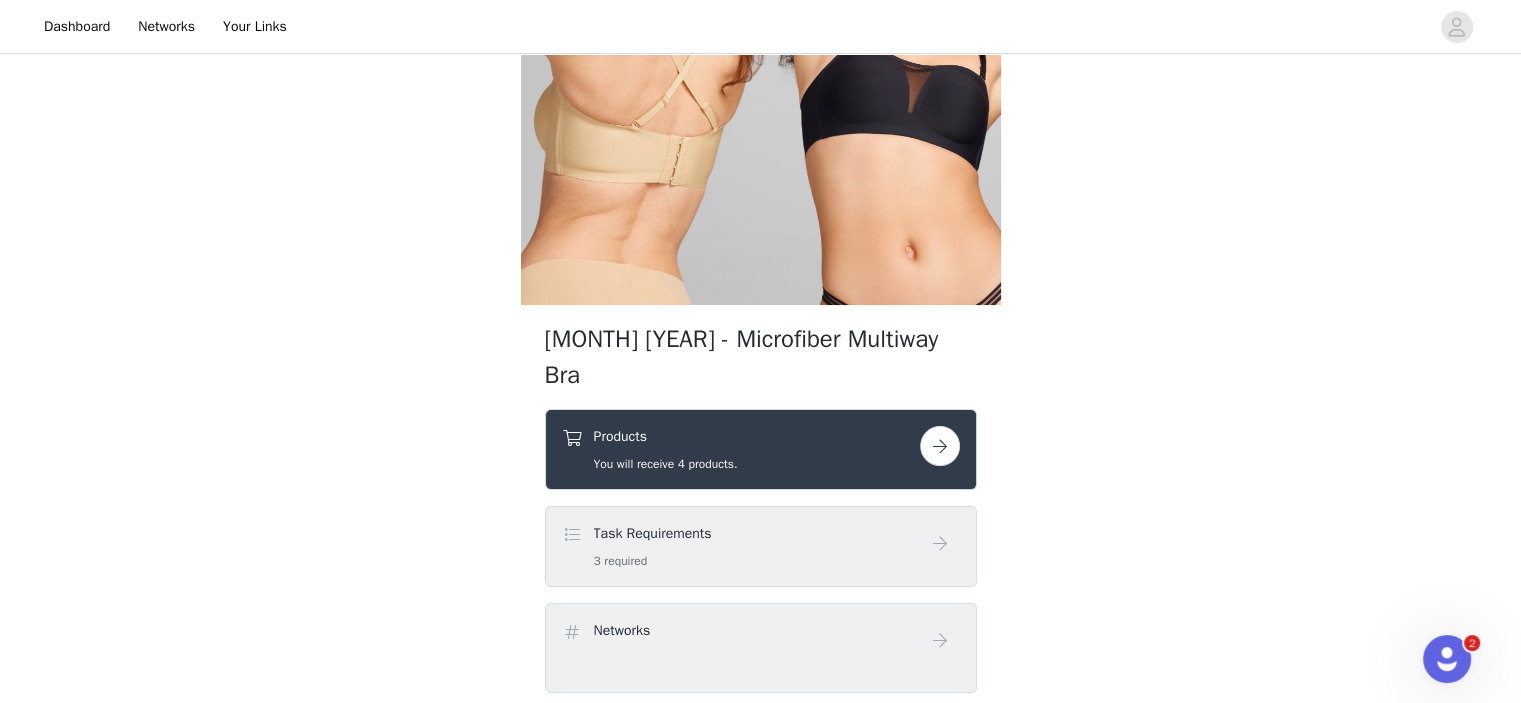 click at bounding box center (940, 446) 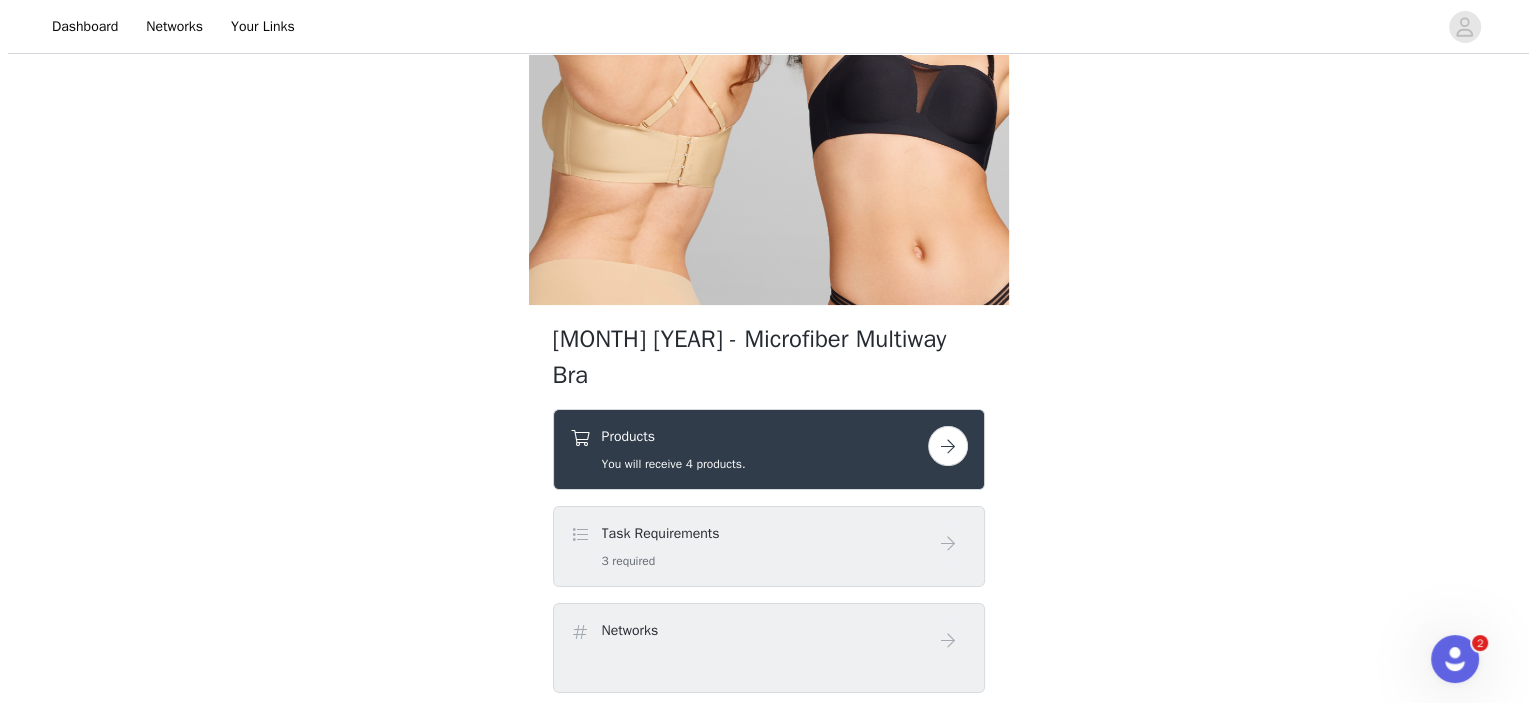 scroll, scrollTop: 0, scrollLeft: 0, axis: both 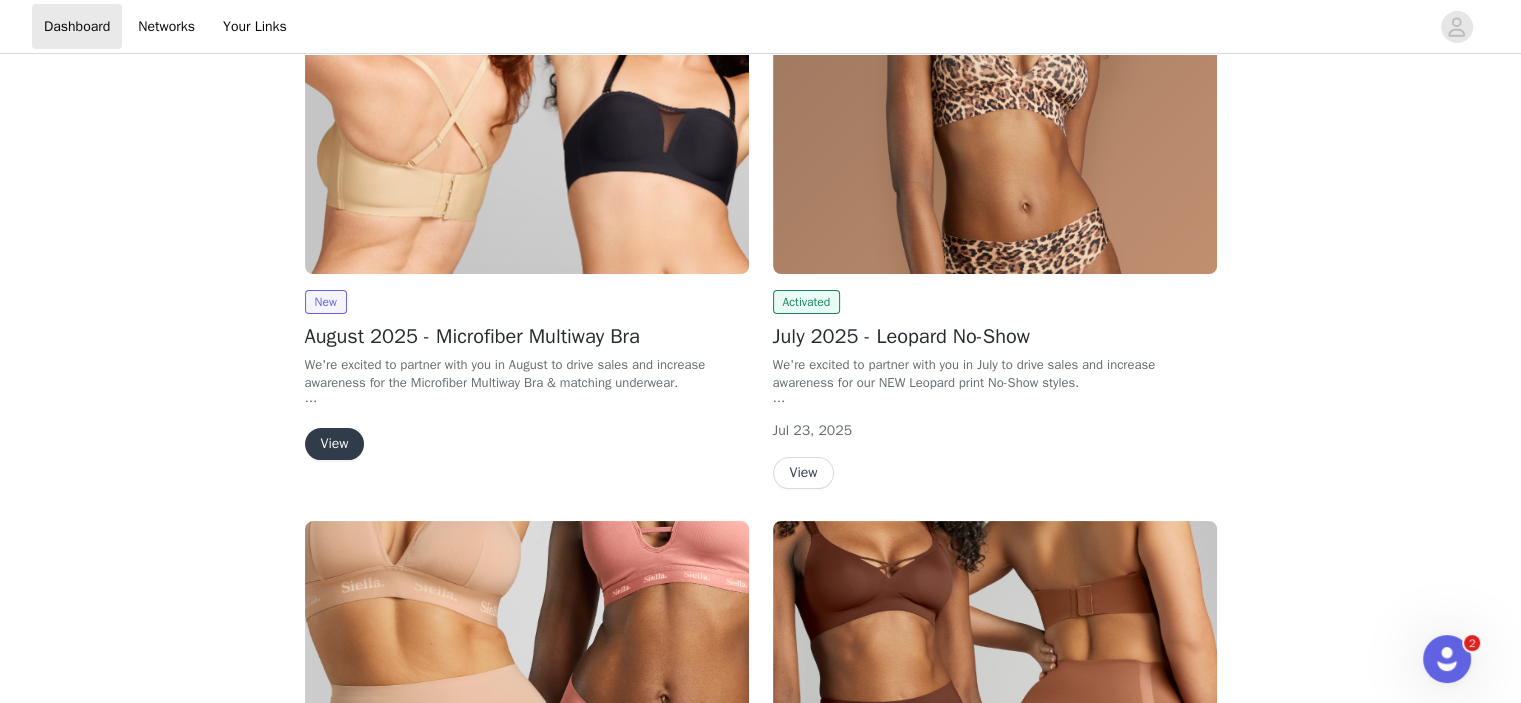 click on "View" at bounding box center (335, 444) 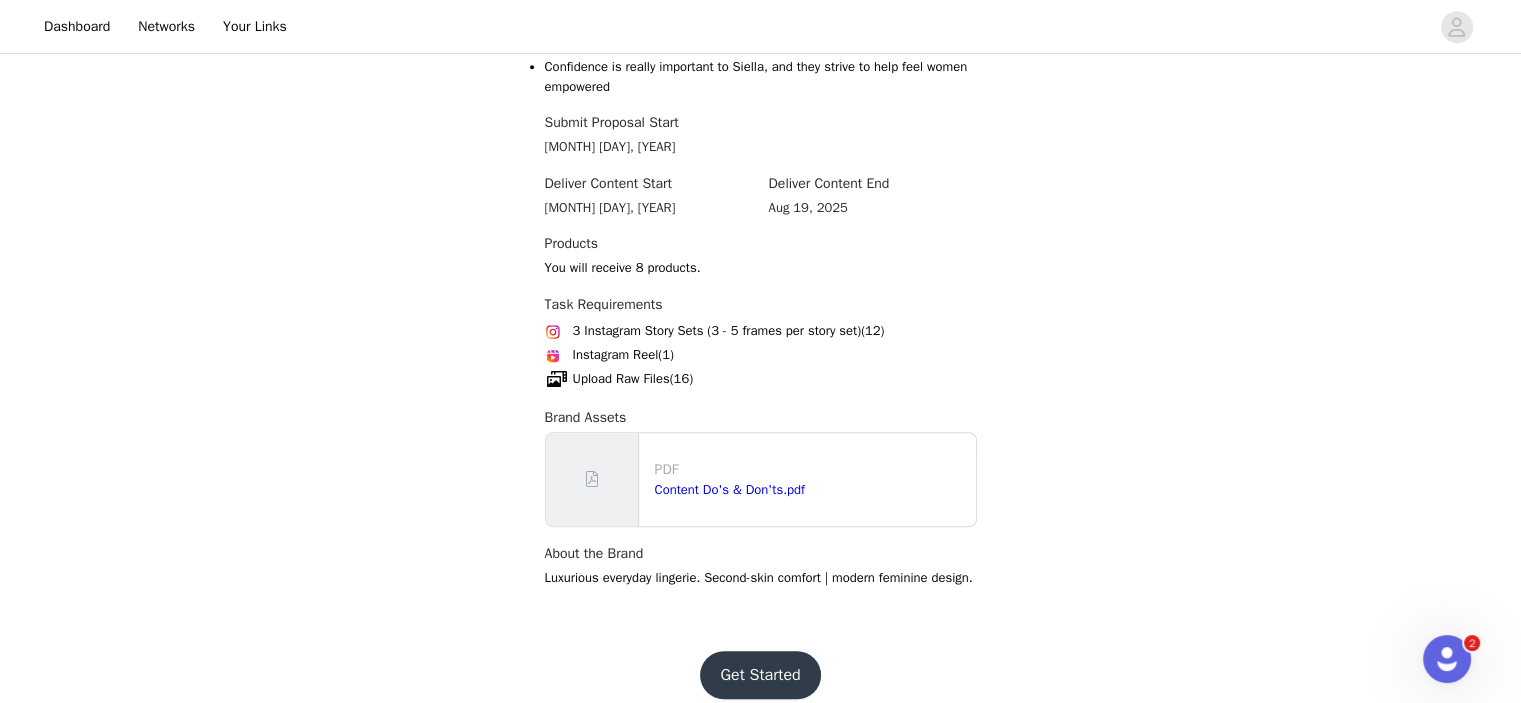 scroll, scrollTop: 1103, scrollLeft: 0, axis: vertical 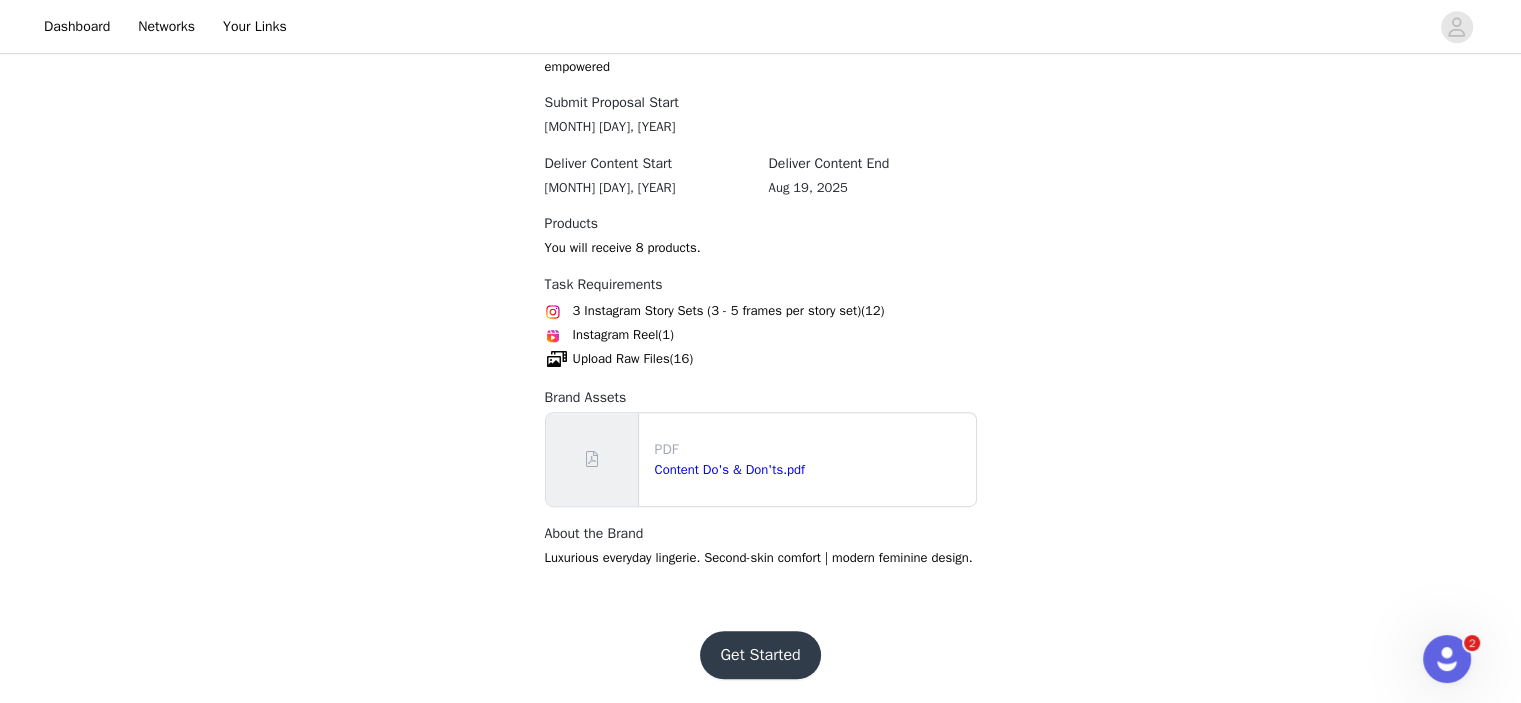 click on "Get Started" at bounding box center [760, 655] 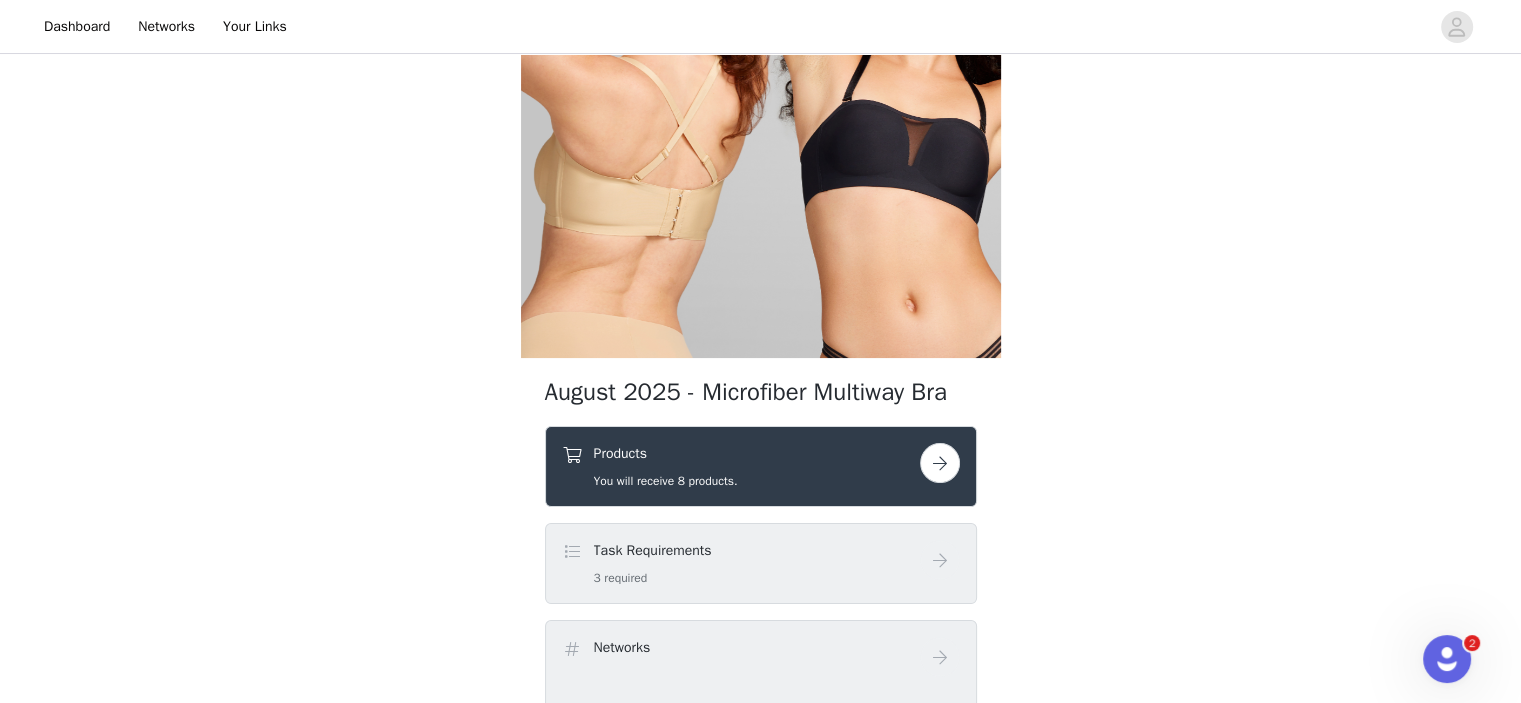 scroll, scrollTop: 233, scrollLeft: 0, axis: vertical 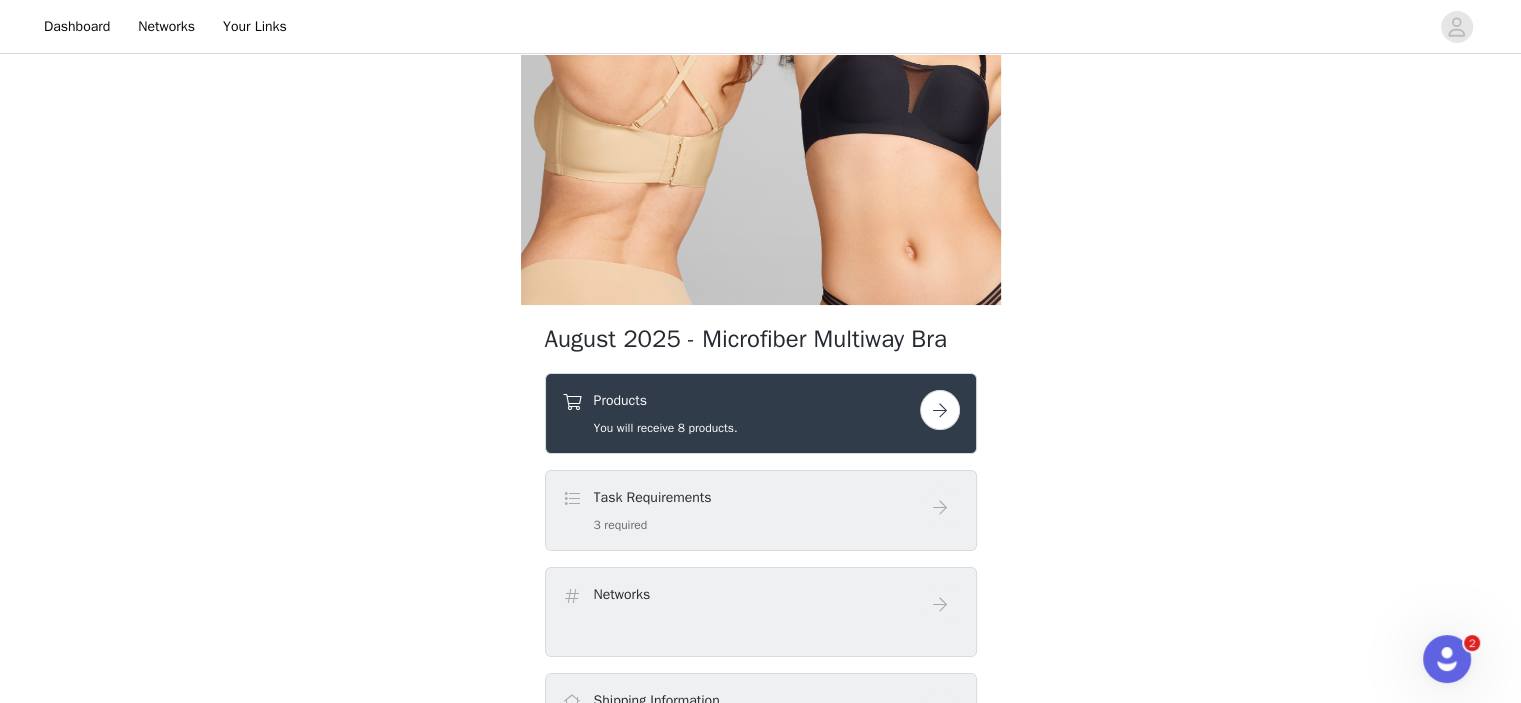 click at bounding box center (940, 410) 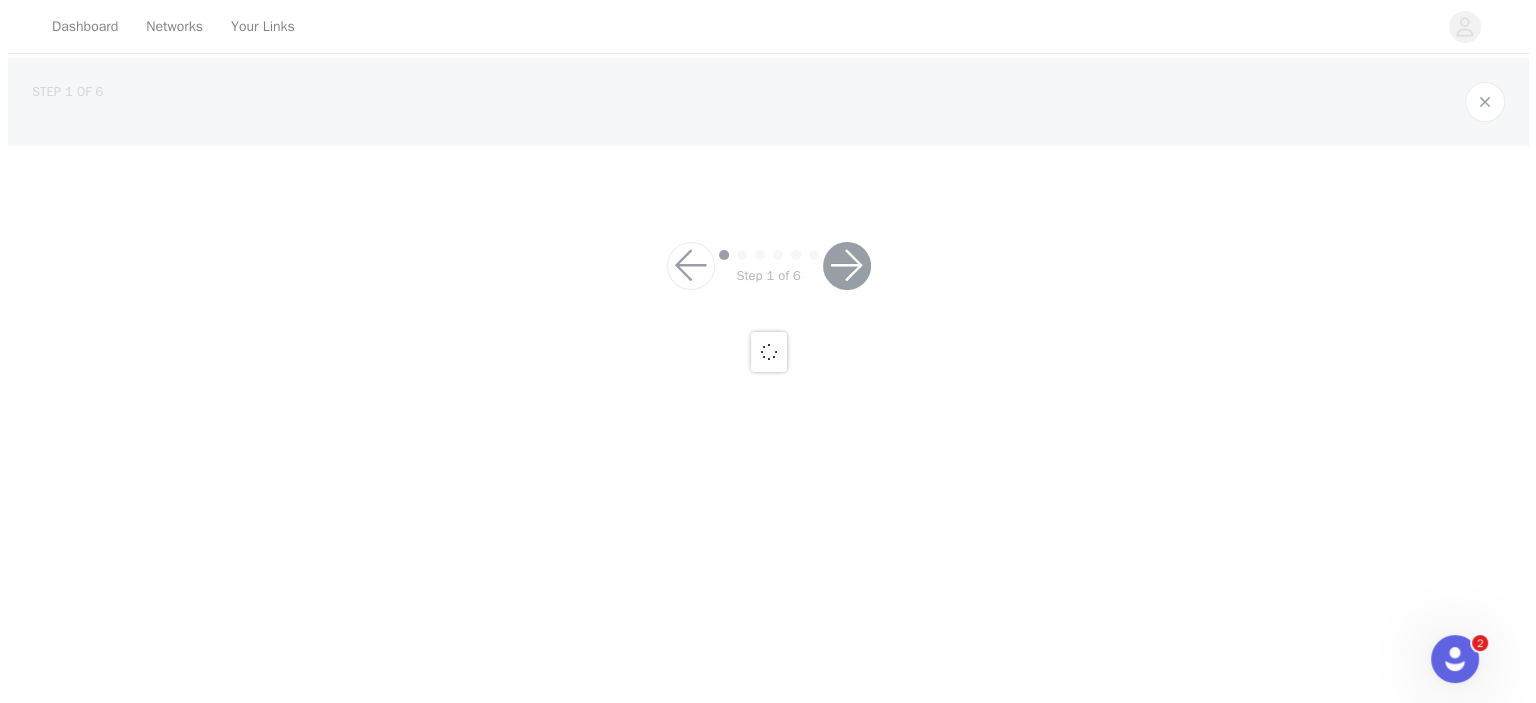 scroll, scrollTop: 0, scrollLeft: 0, axis: both 